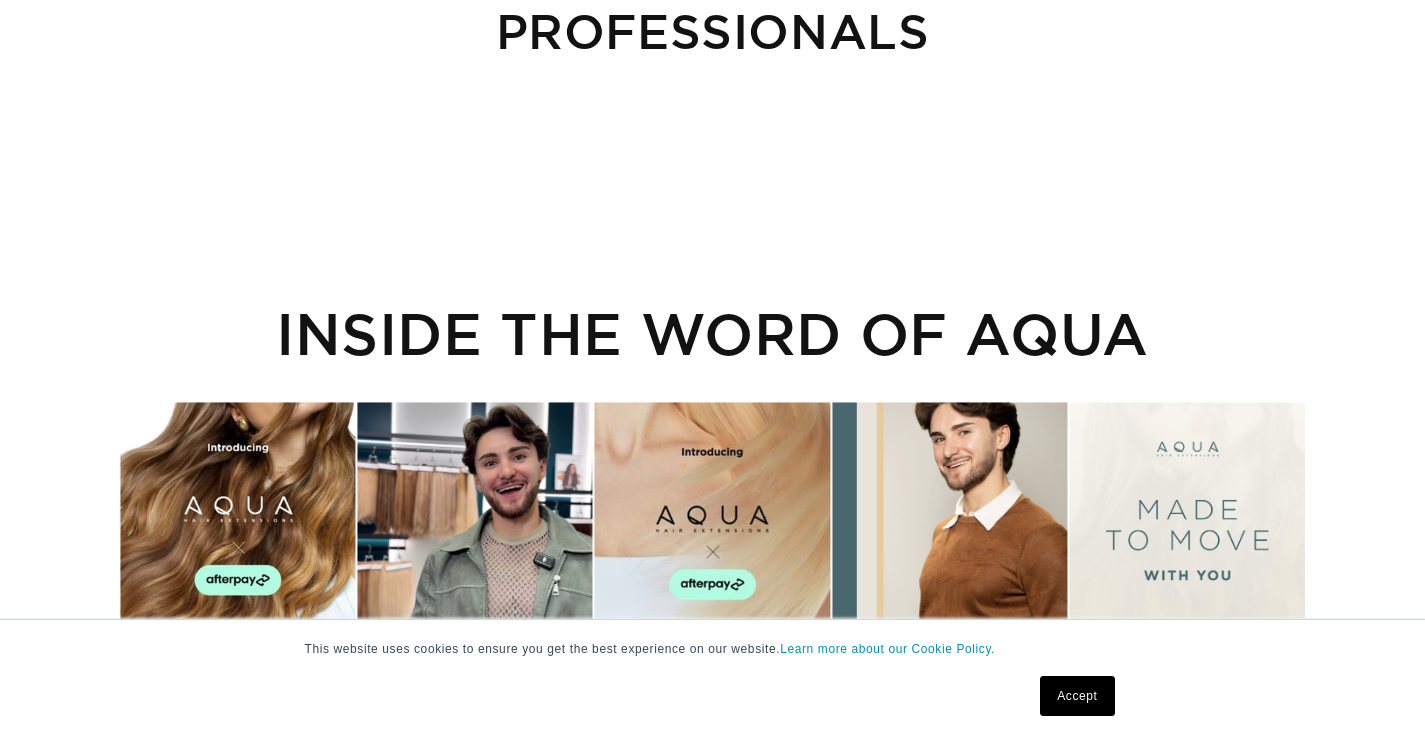 scroll, scrollTop: 556, scrollLeft: 0, axis: vertical 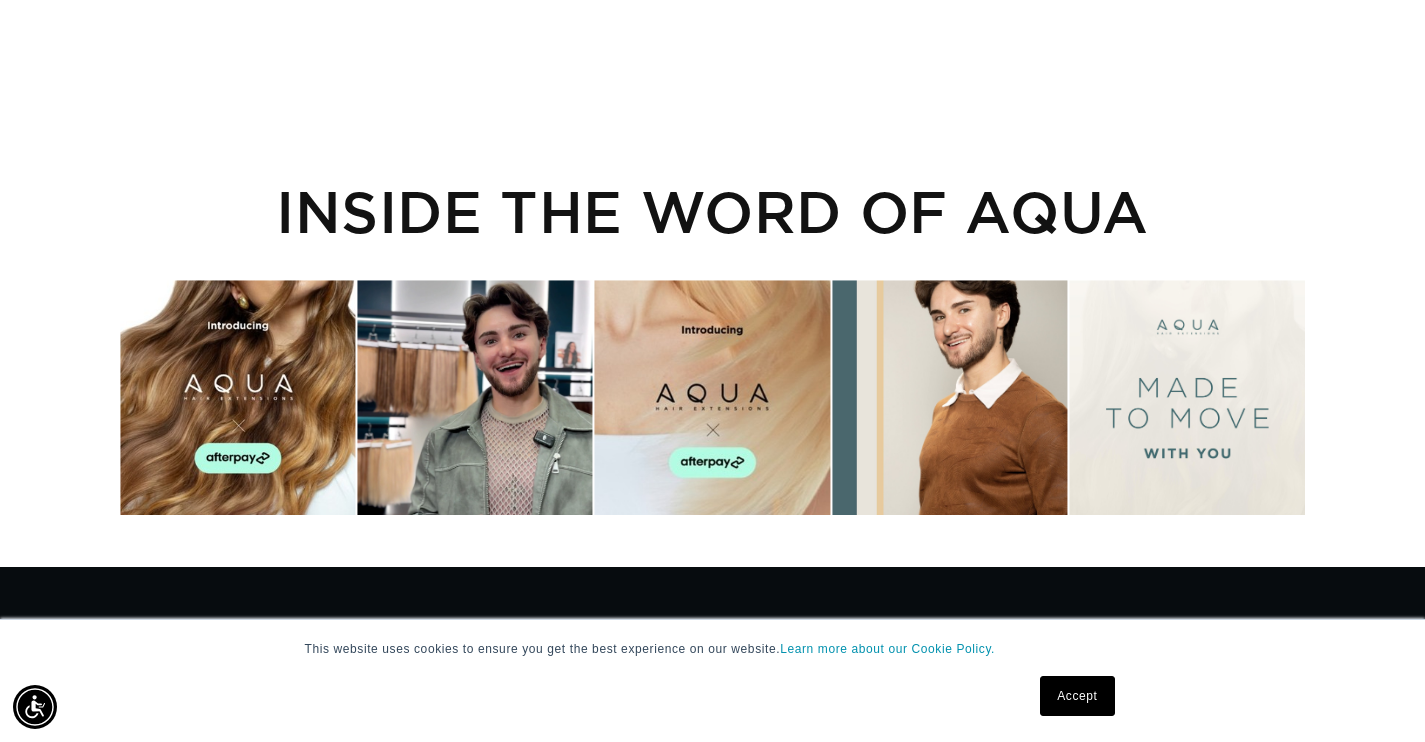click on "Accept" at bounding box center (1077, 696) 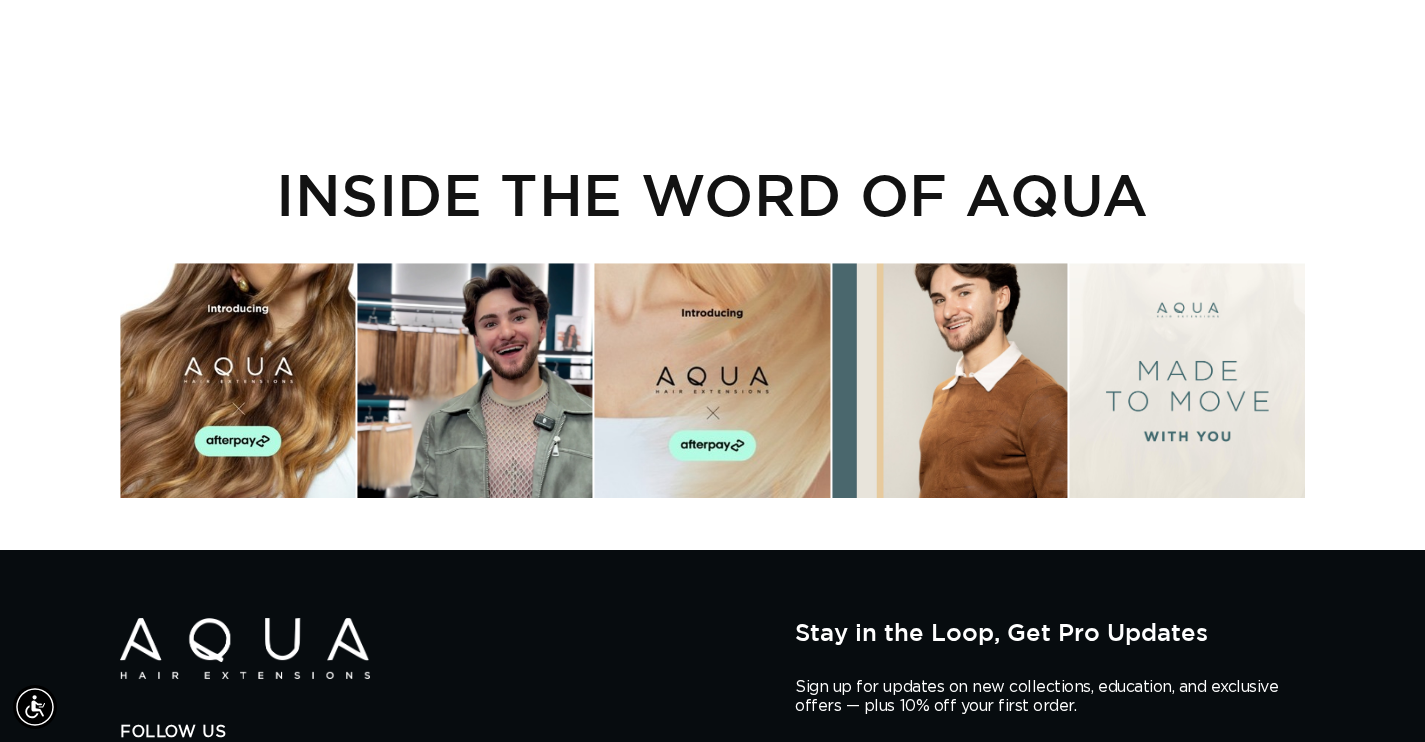 scroll, scrollTop: 805, scrollLeft: 0, axis: vertical 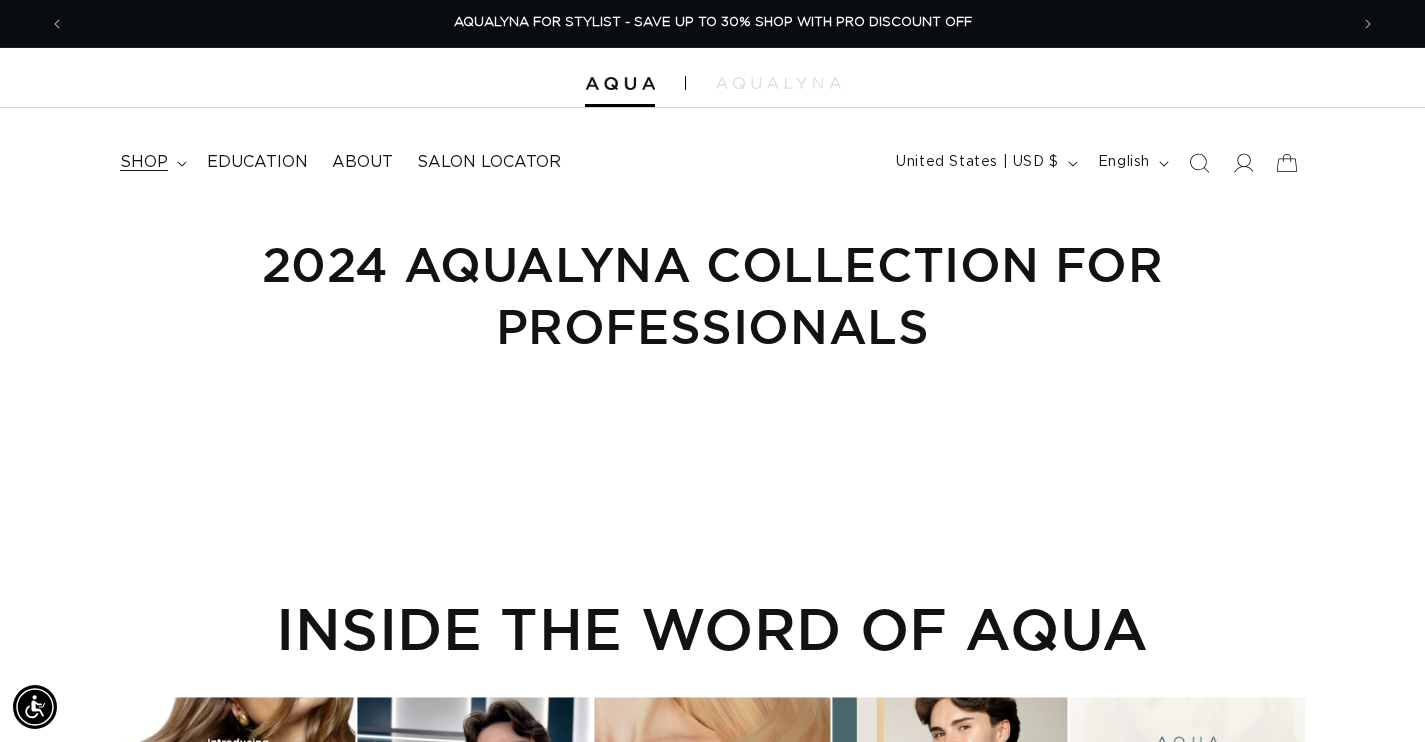click on "shop" at bounding box center (144, 162) 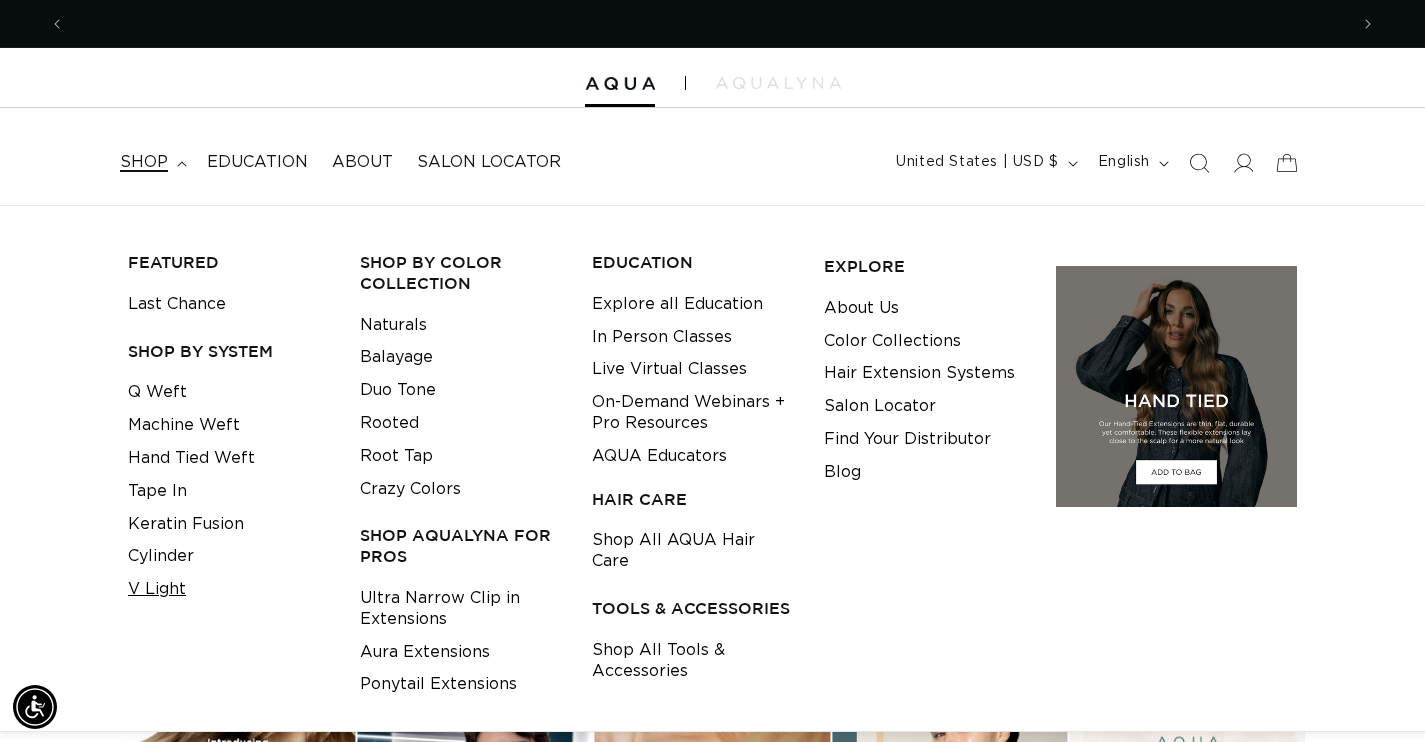 scroll, scrollTop: 0, scrollLeft: 2566, axis: horizontal 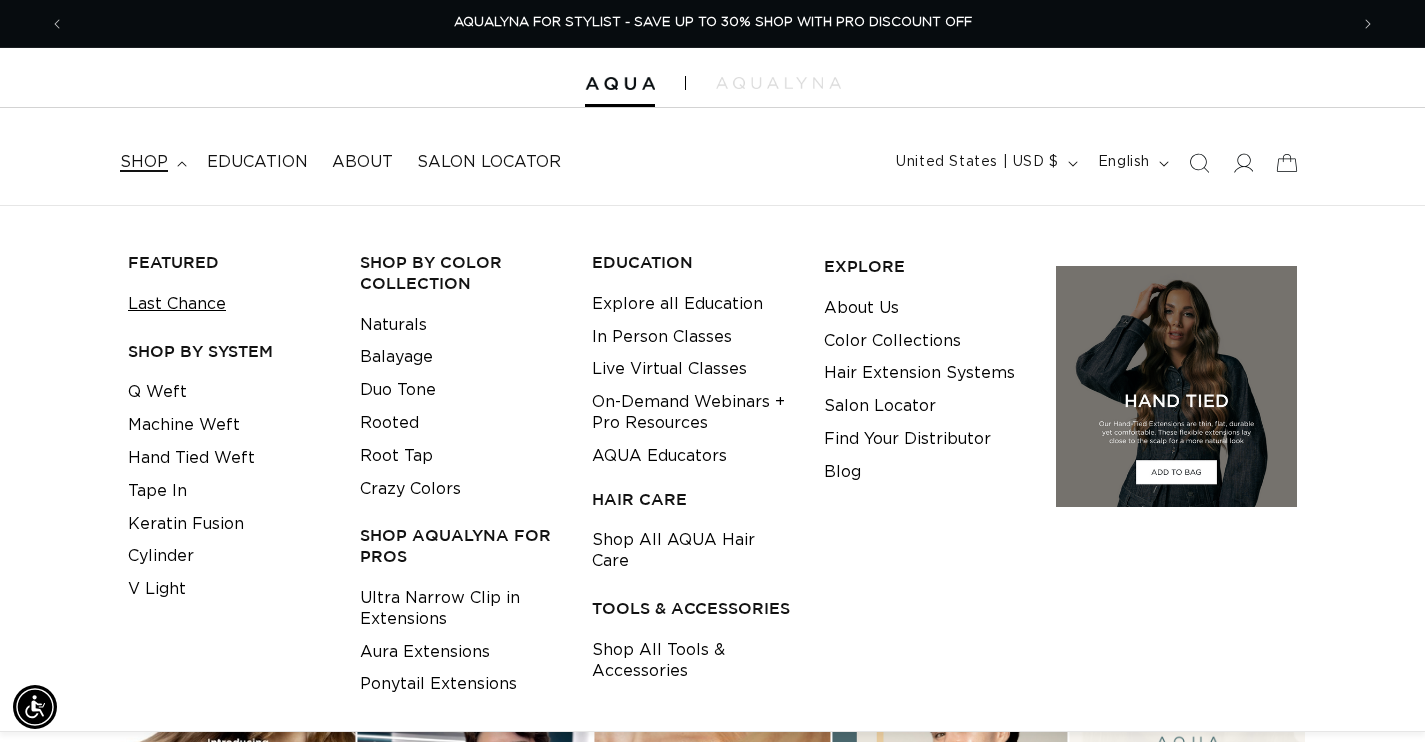 click on "Last Chance" at bounding box center [177, 304] 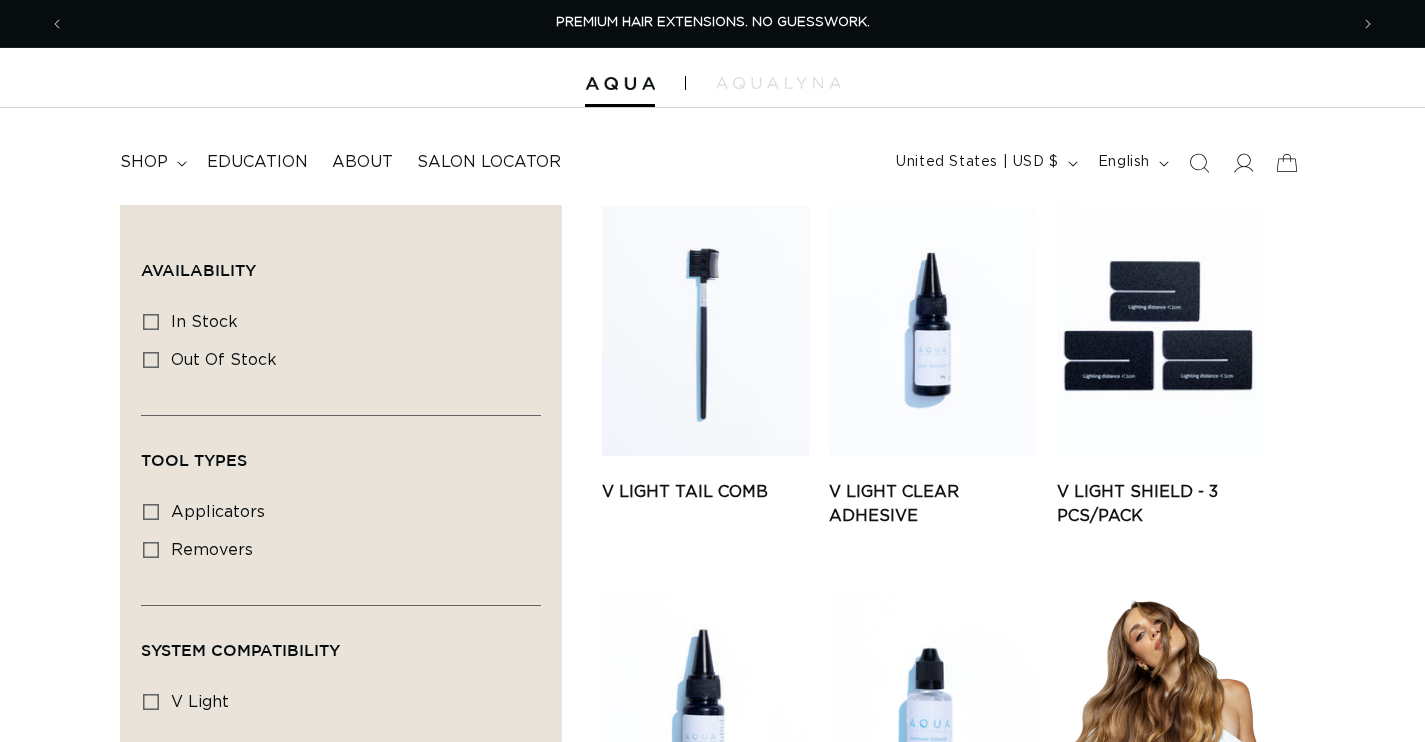 scroll, scrollTop: 0, scrollLeft: 0, axis: both 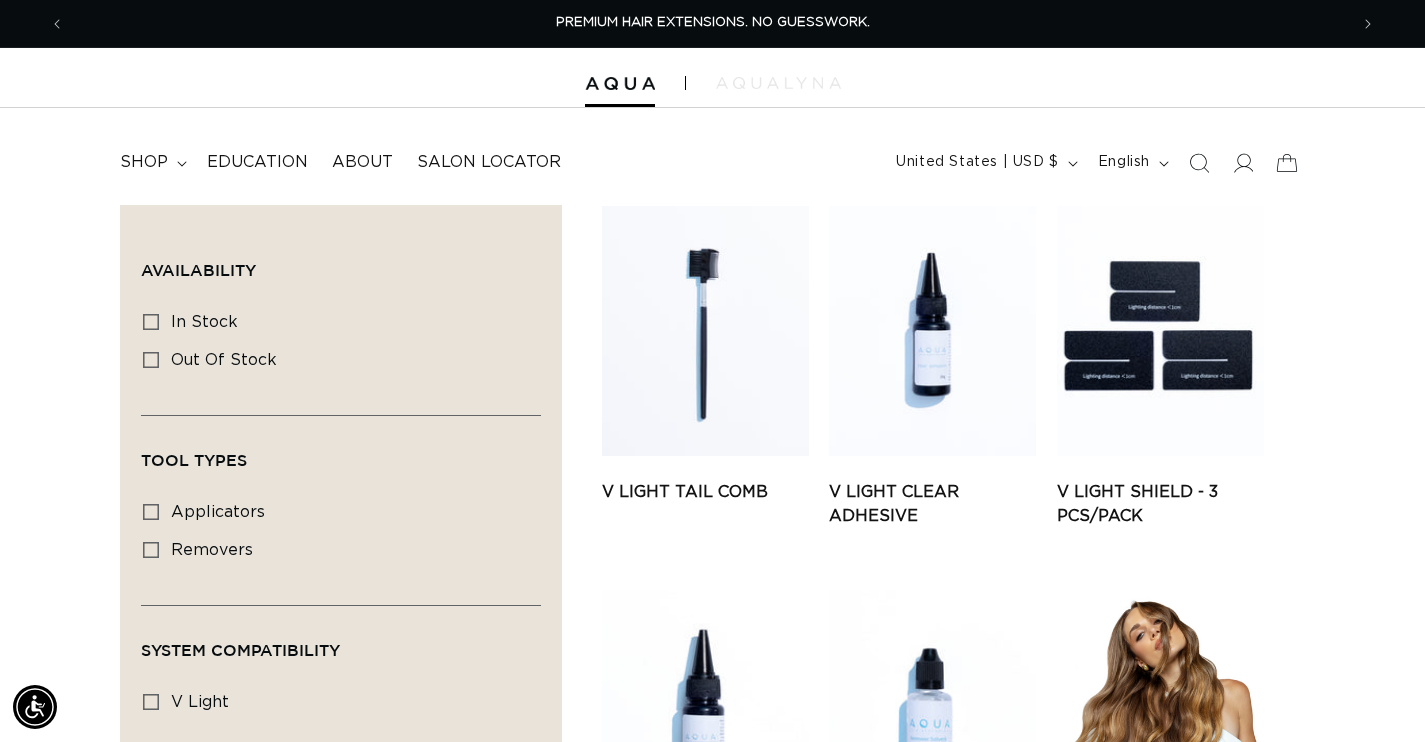 click at bounding box center [778, 83] 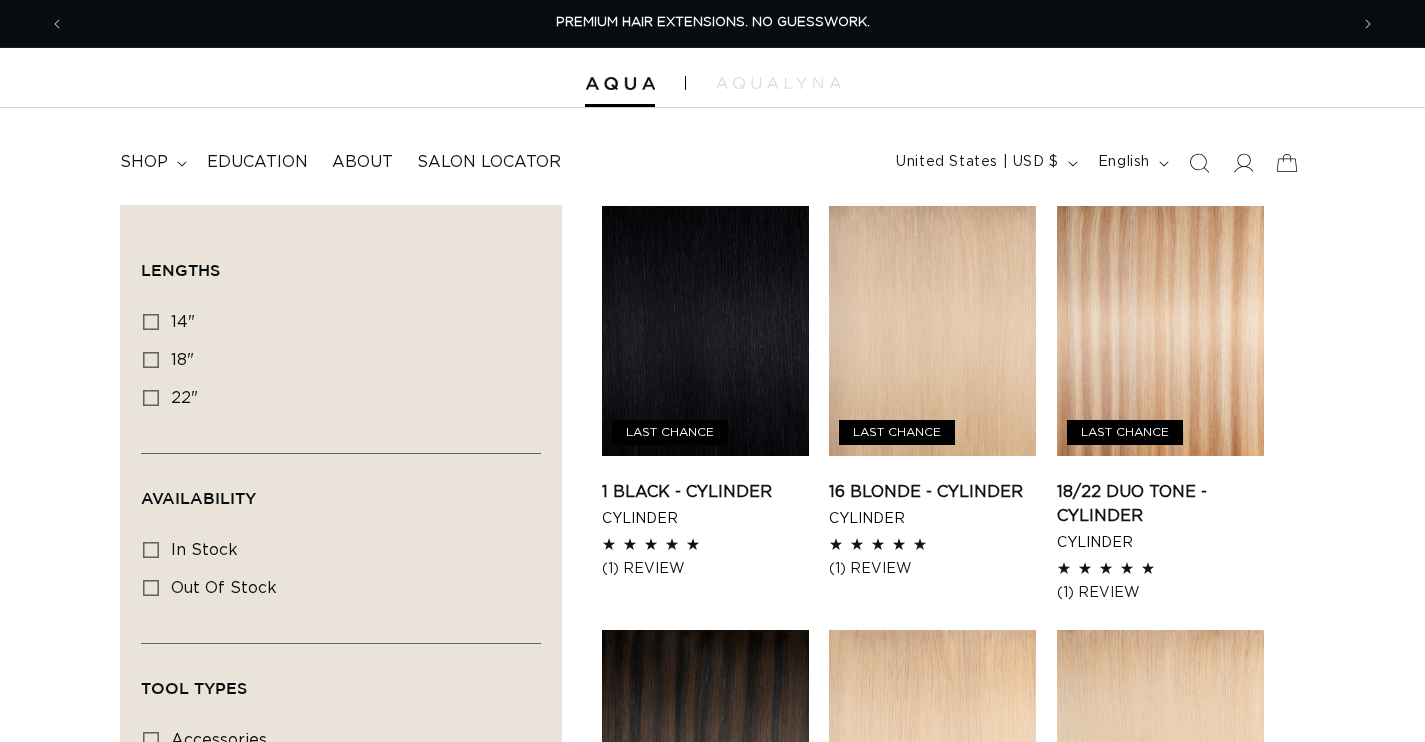 scroll, scrollTop: 137, scrollLeft: 0, axis: vertical 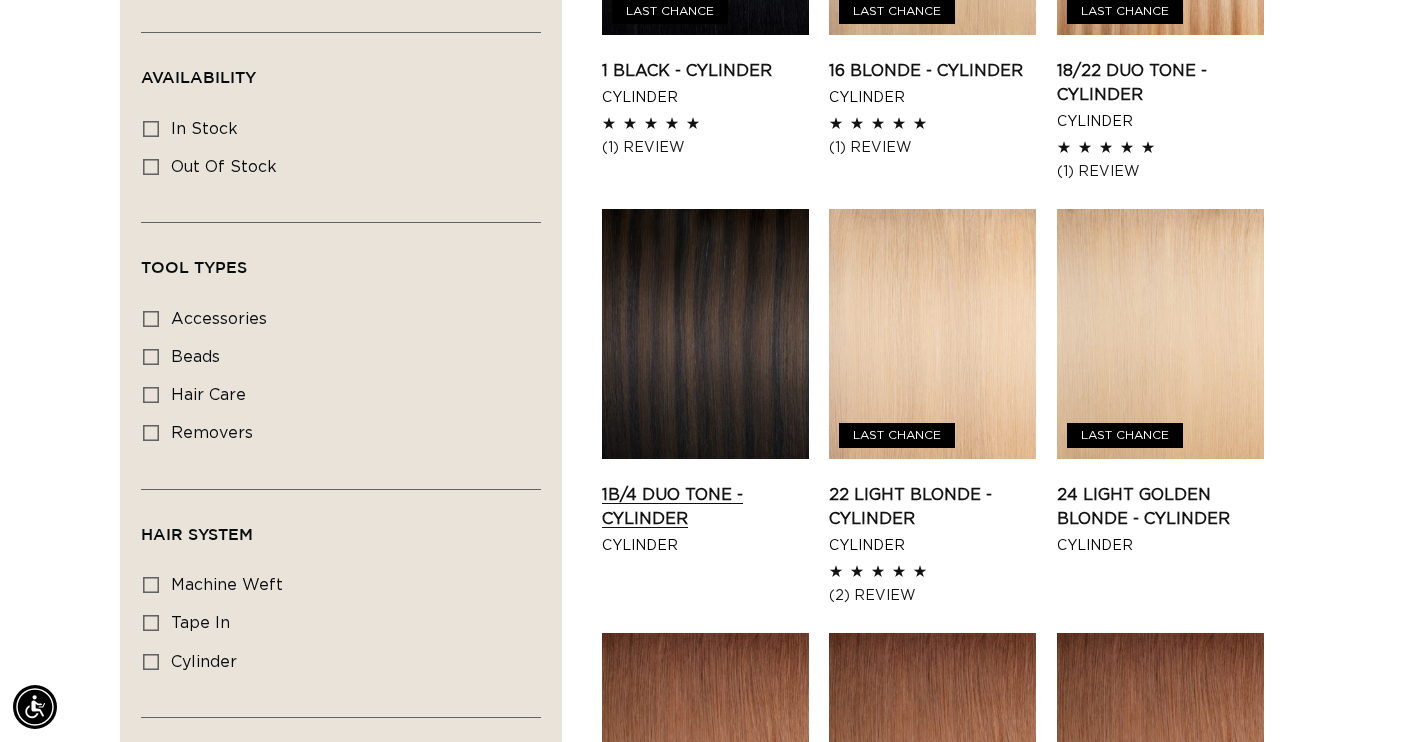 click on "1B/4 Duo Tone - Cylinder" at bounding box center [705, 507] 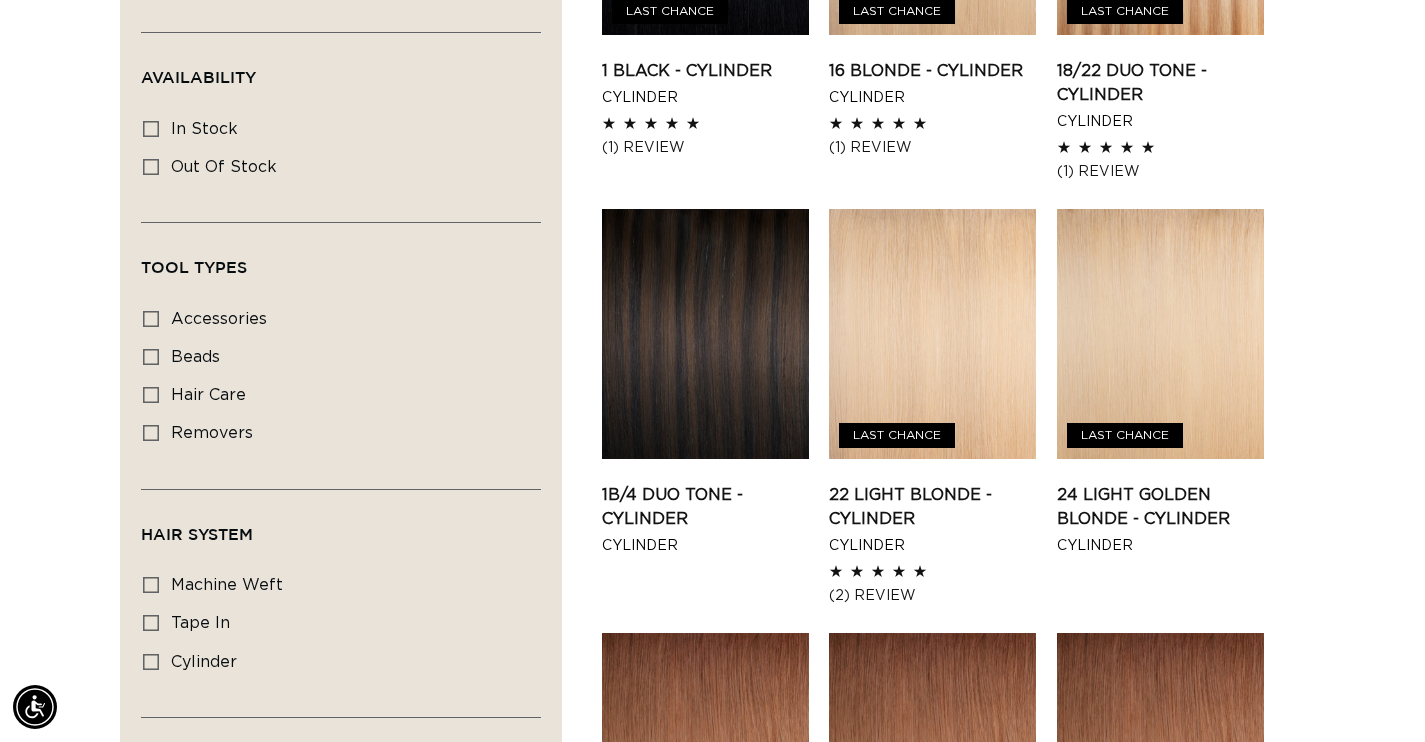 scroll, scrollTop: 0, scrollLeft: 2566, axis: horizontal 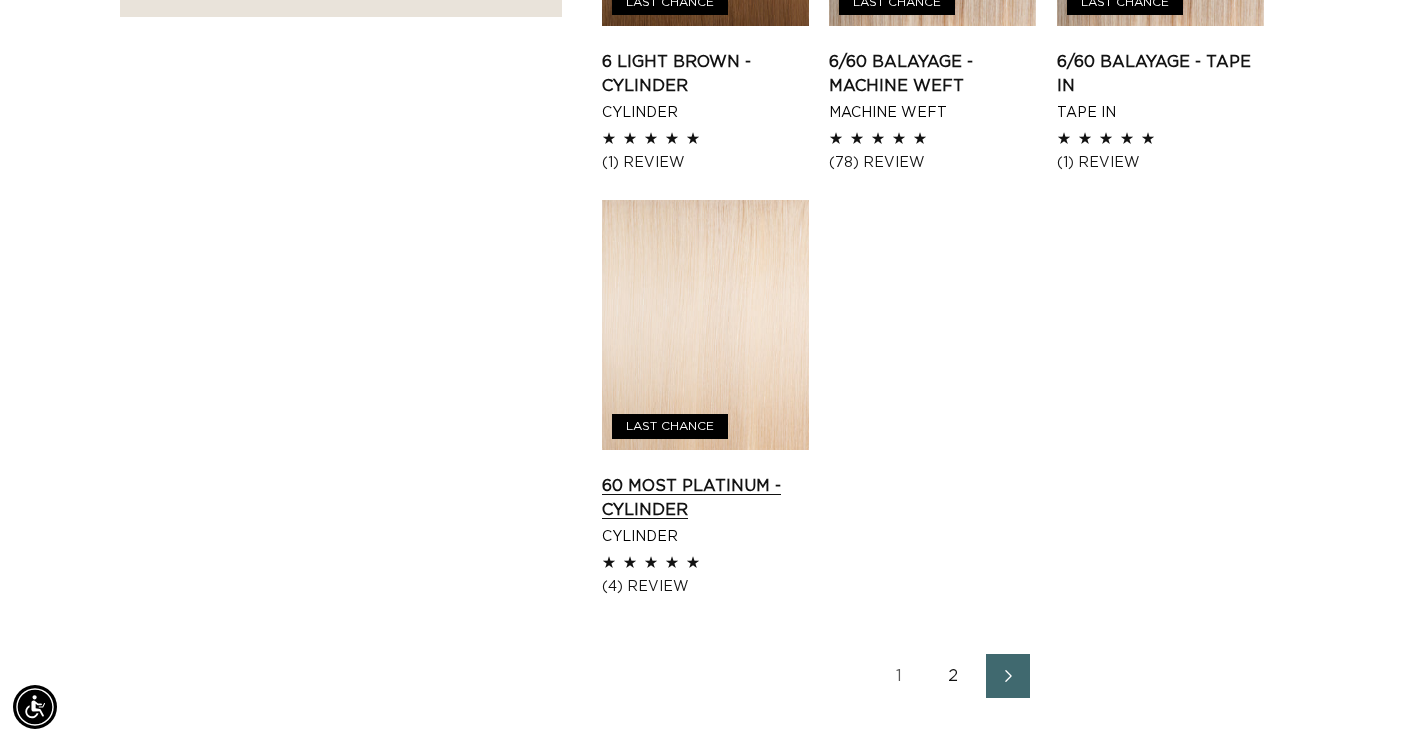 click on "60 Most Platinum - Cylinder" at bounding box center [705, 498] 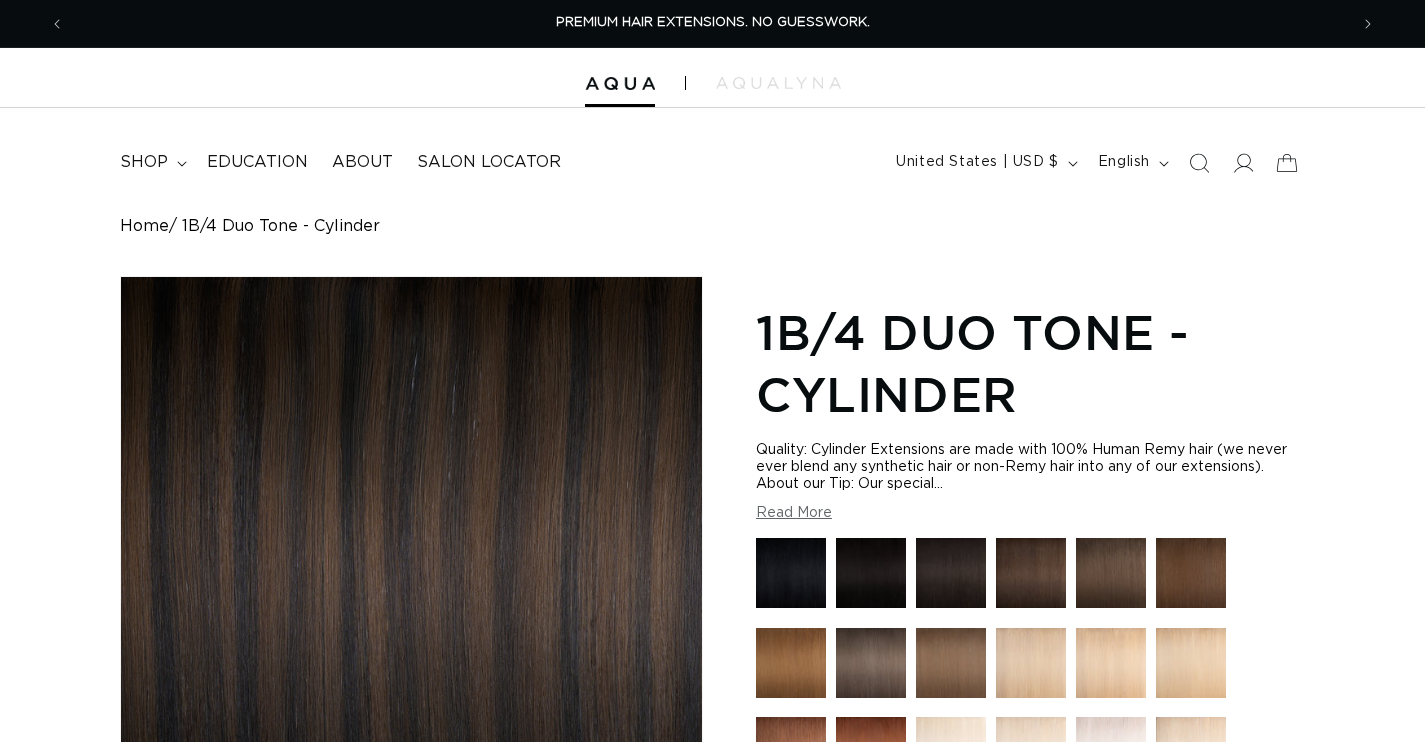 scroll, scrollTop: 518, scrollLeft: 0, axis: vertical 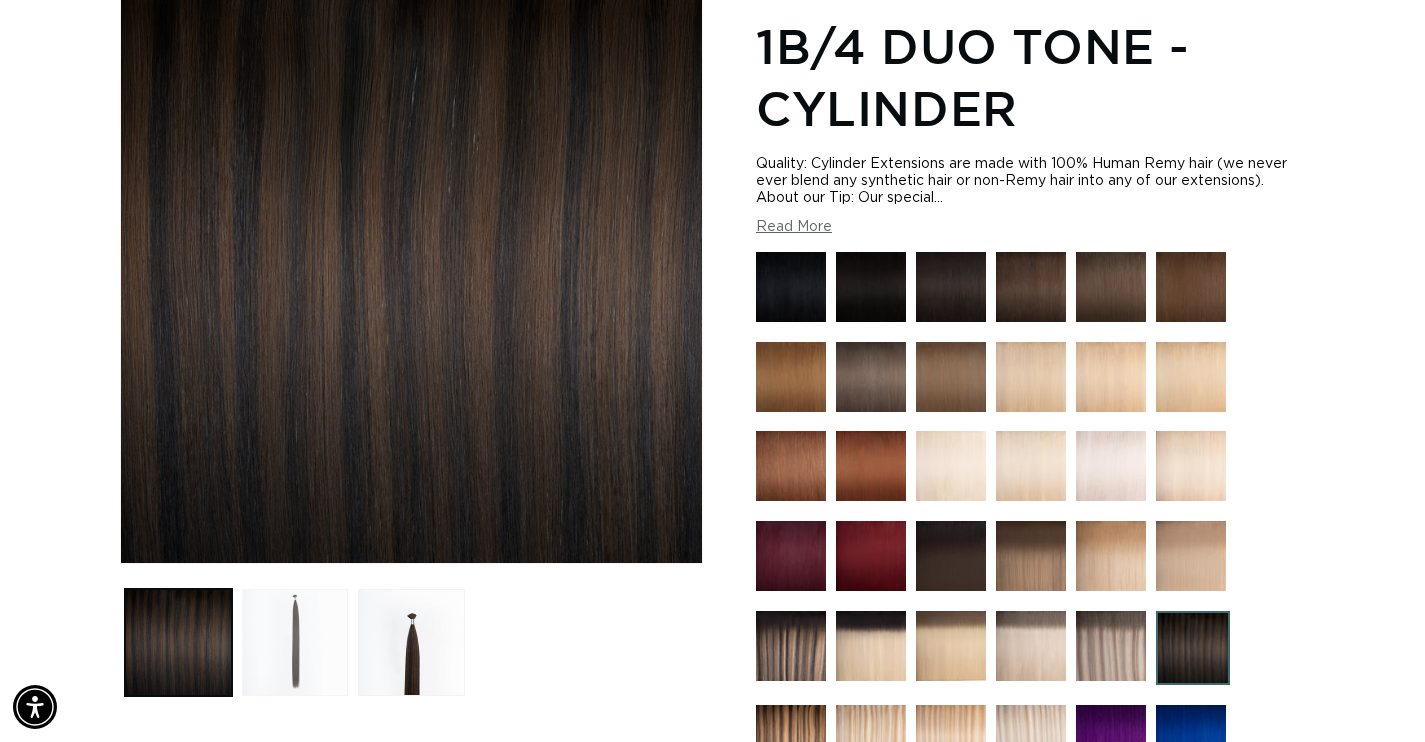 click at bounding box center [295, 642] 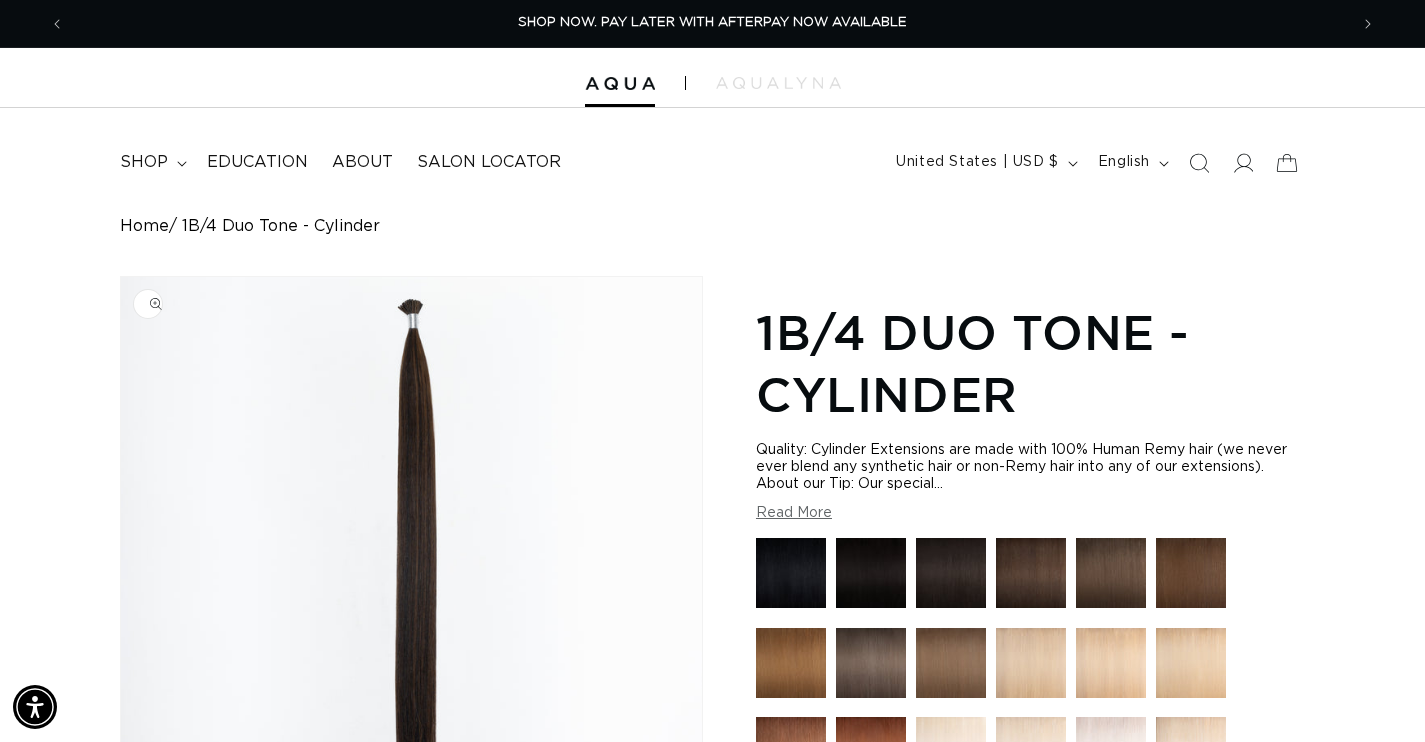 scroll, scrollTop: 441, scrollLeft: 0, axis: vertical 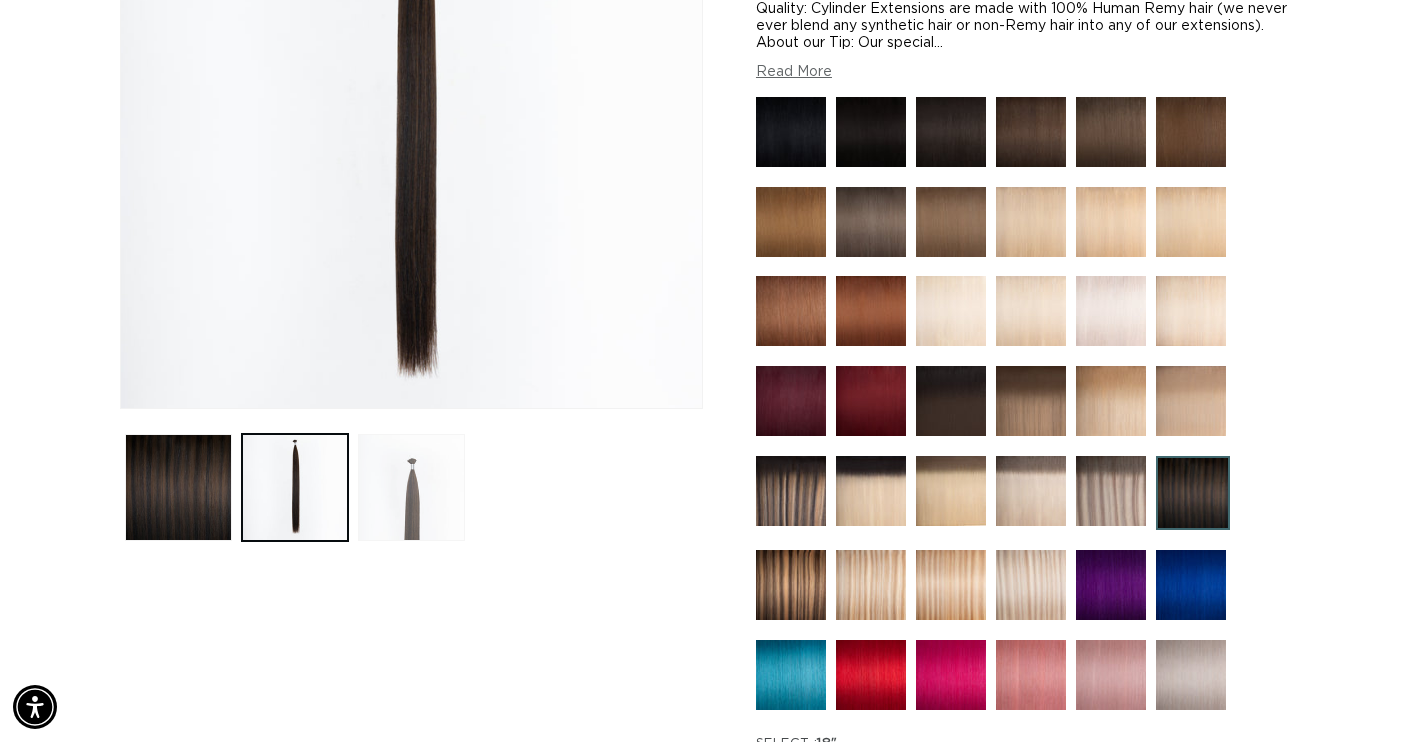 click at bounding box center (411, 487) 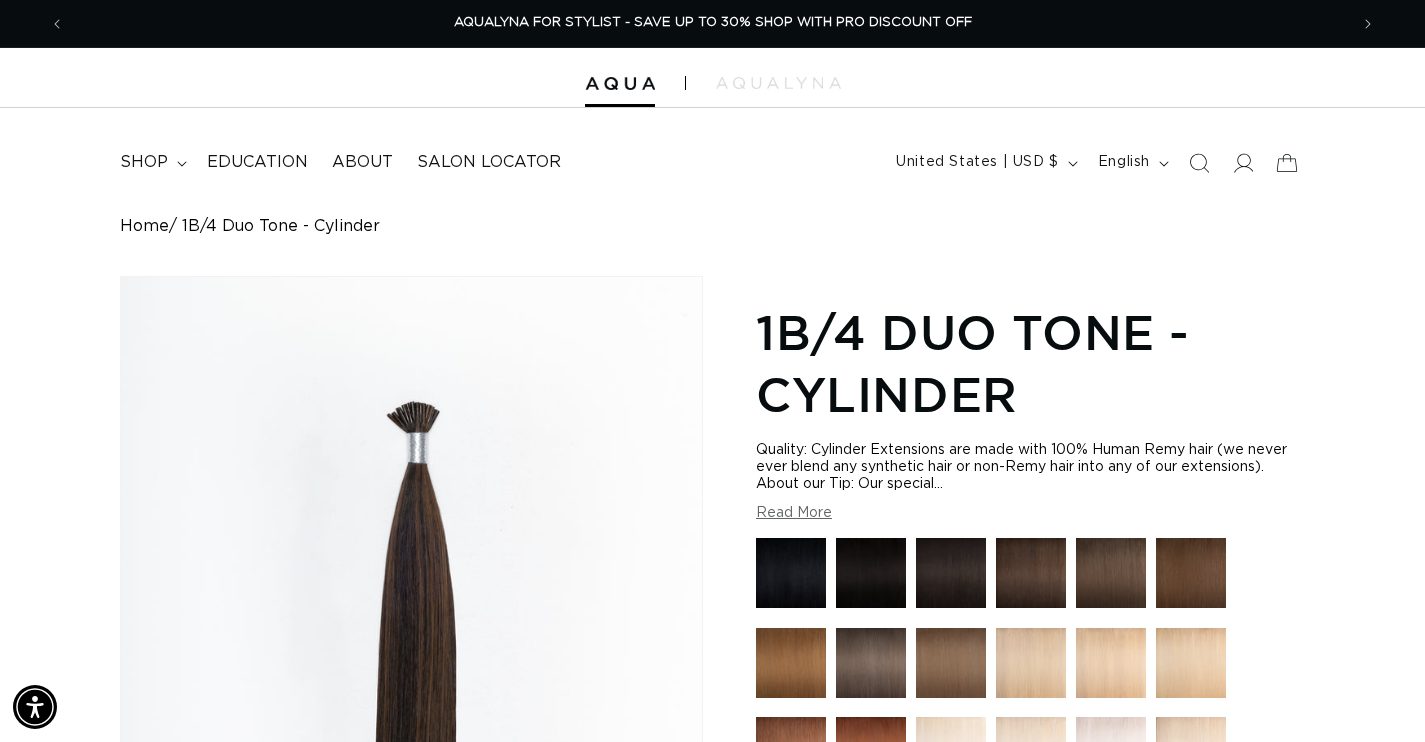 scroll, scrollTop: 21, scrollLeft: 0, axis: vertical 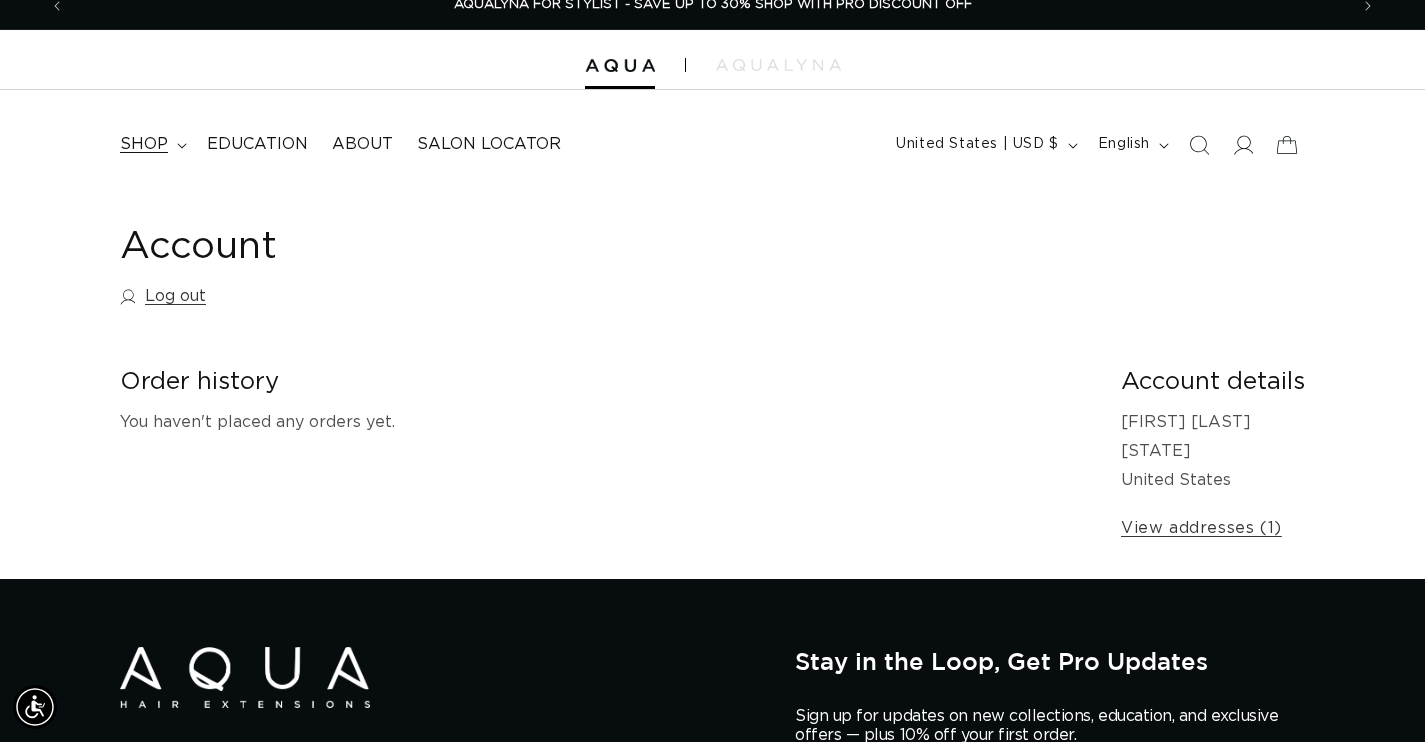 click on "shop" at bounding box center (151, 144) 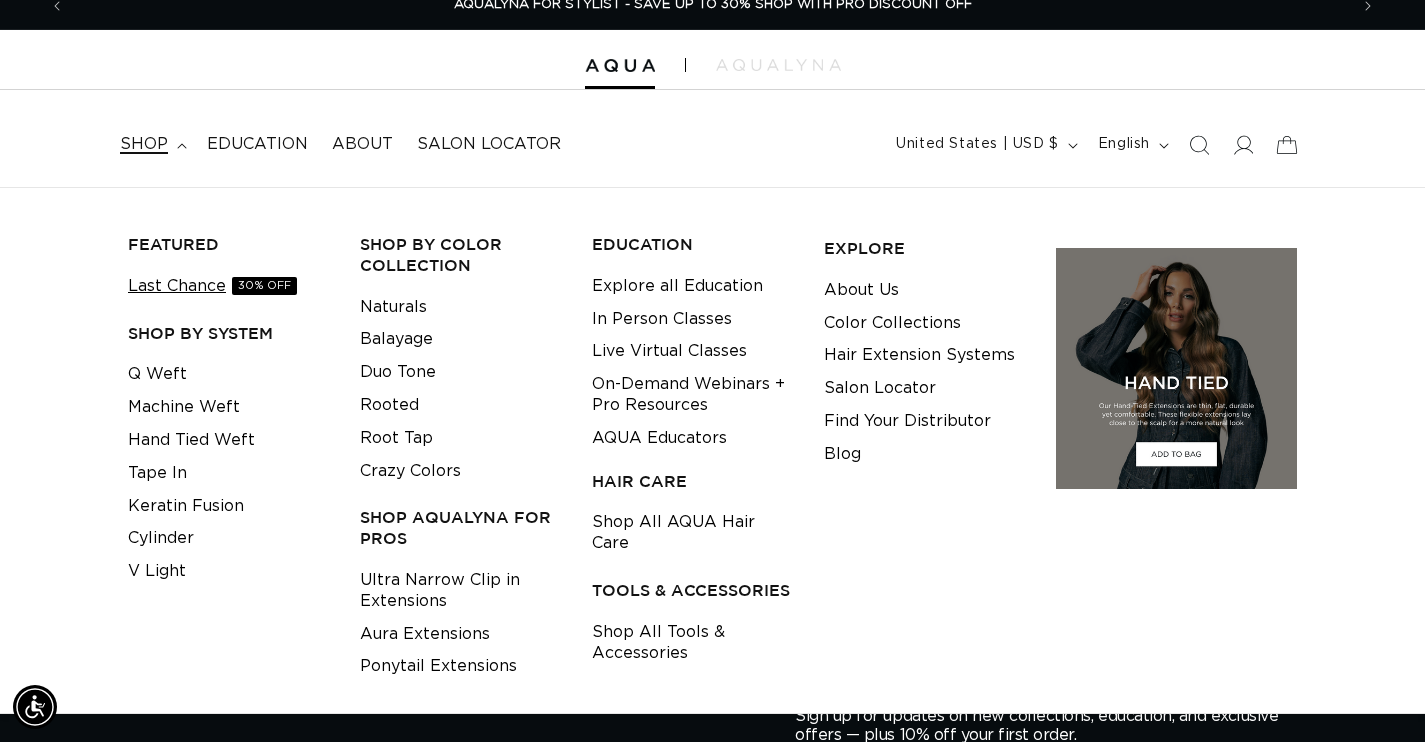 click on "Last Chance
30% OFF" at bounding box center (212, 286) 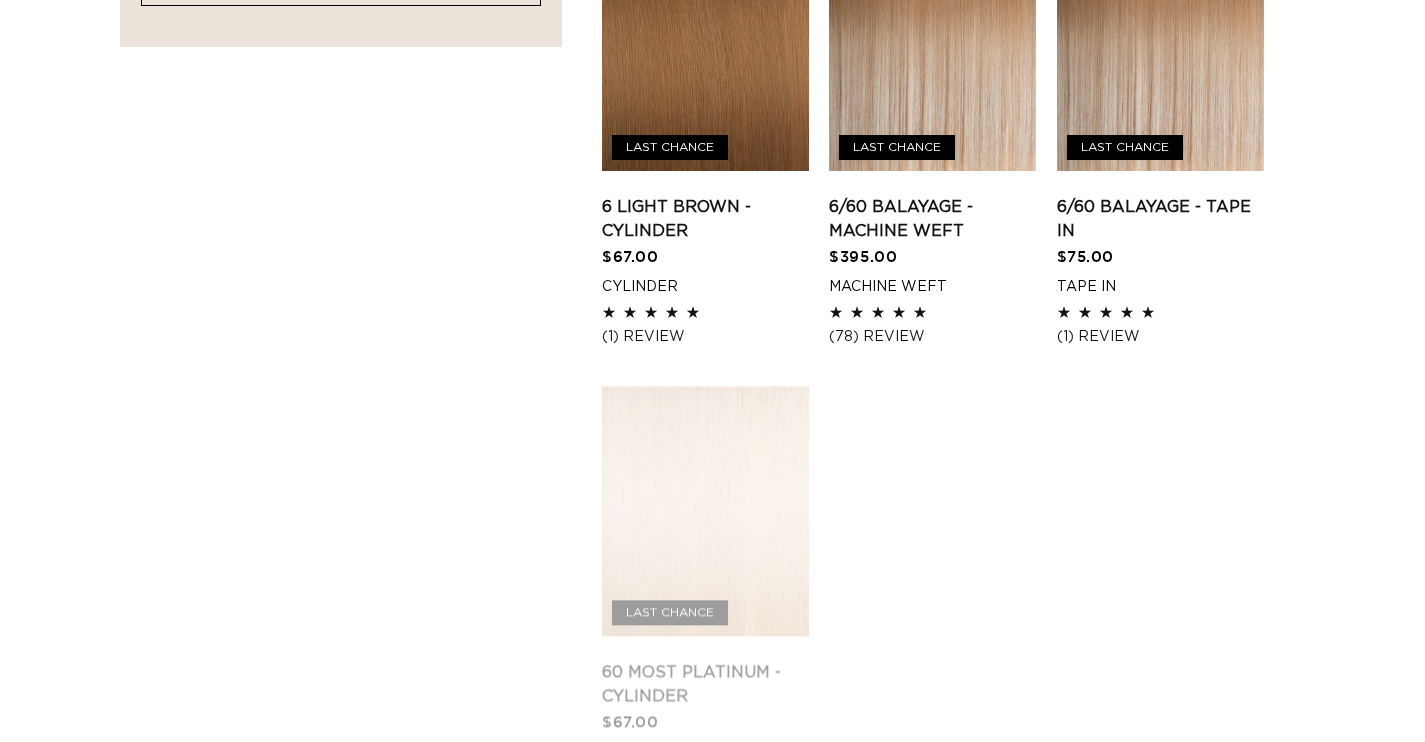 scroll, scrollTop: 2097, scrollLeft: 0, axis: vertical 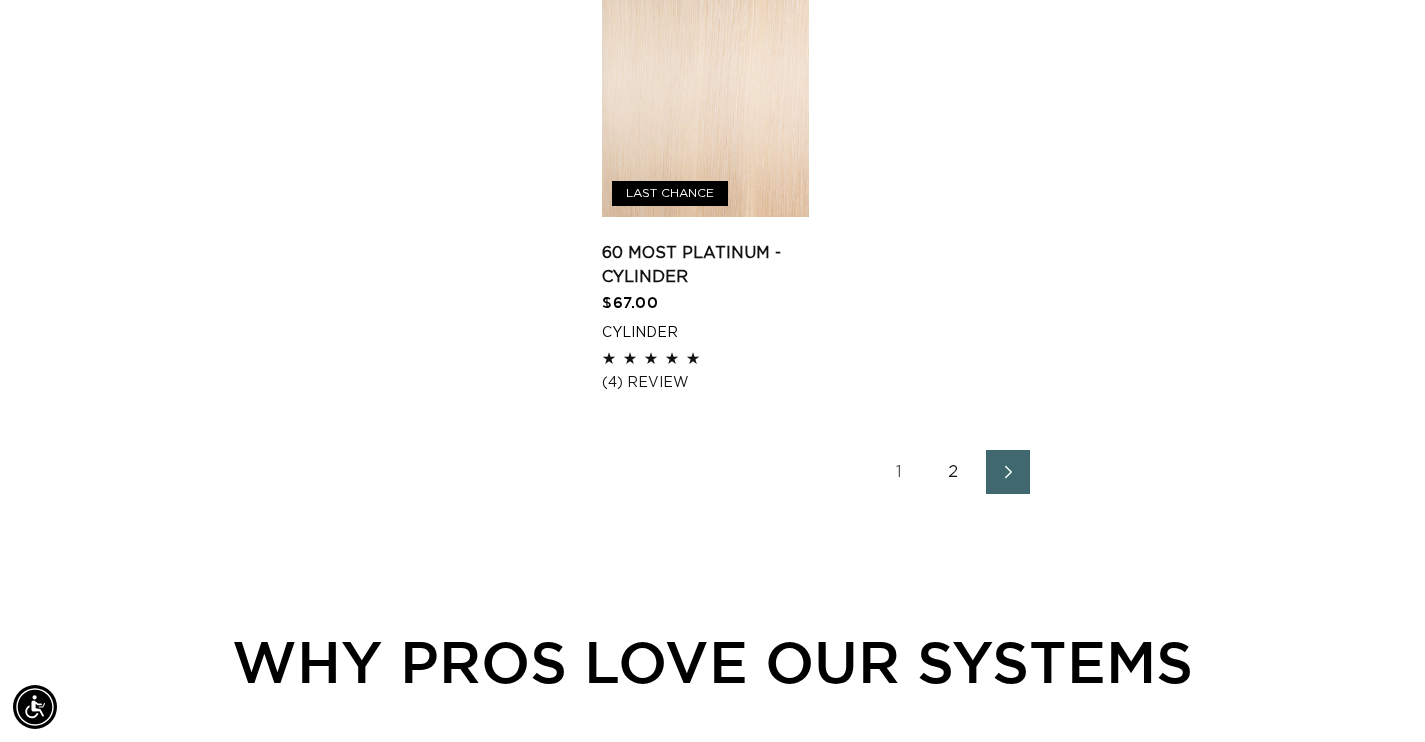 click 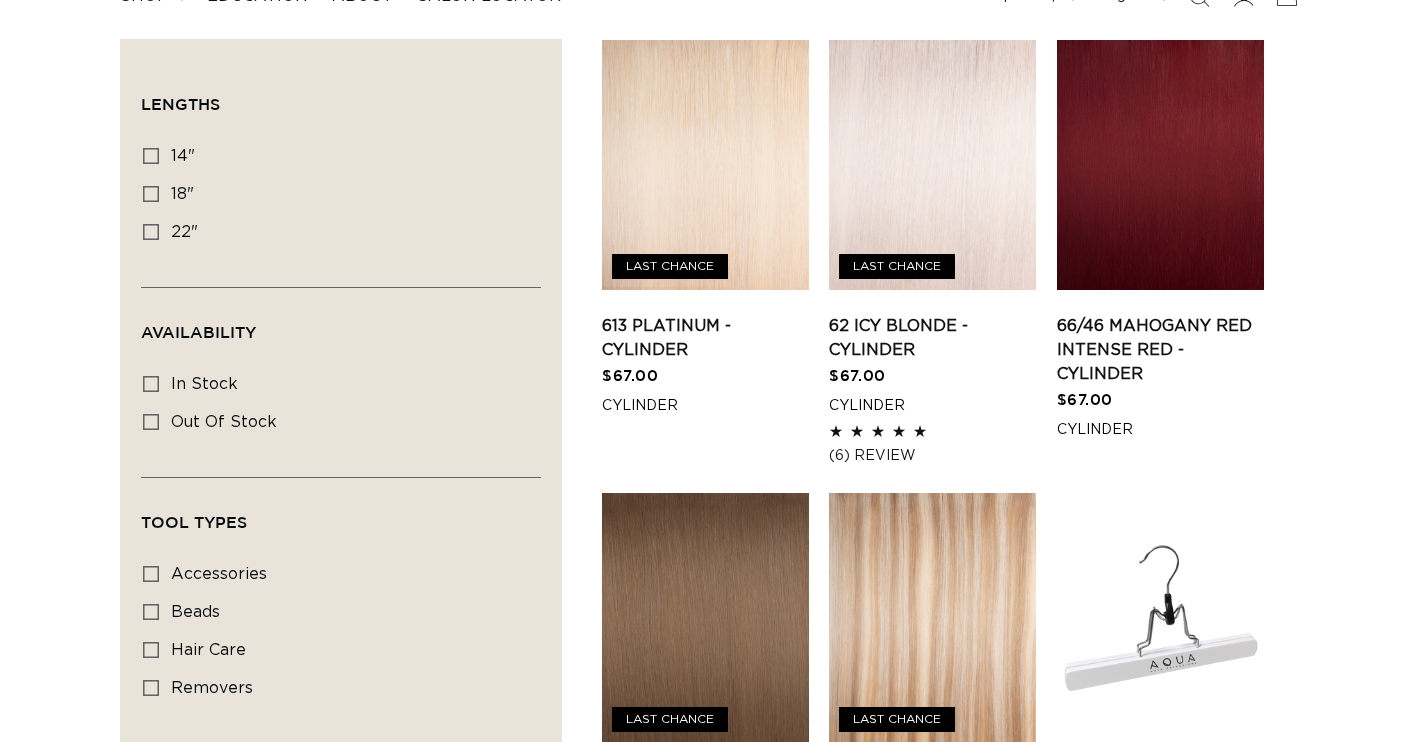 scroll, scrollTop: 166, scrollLeft: 0, axis: vertical 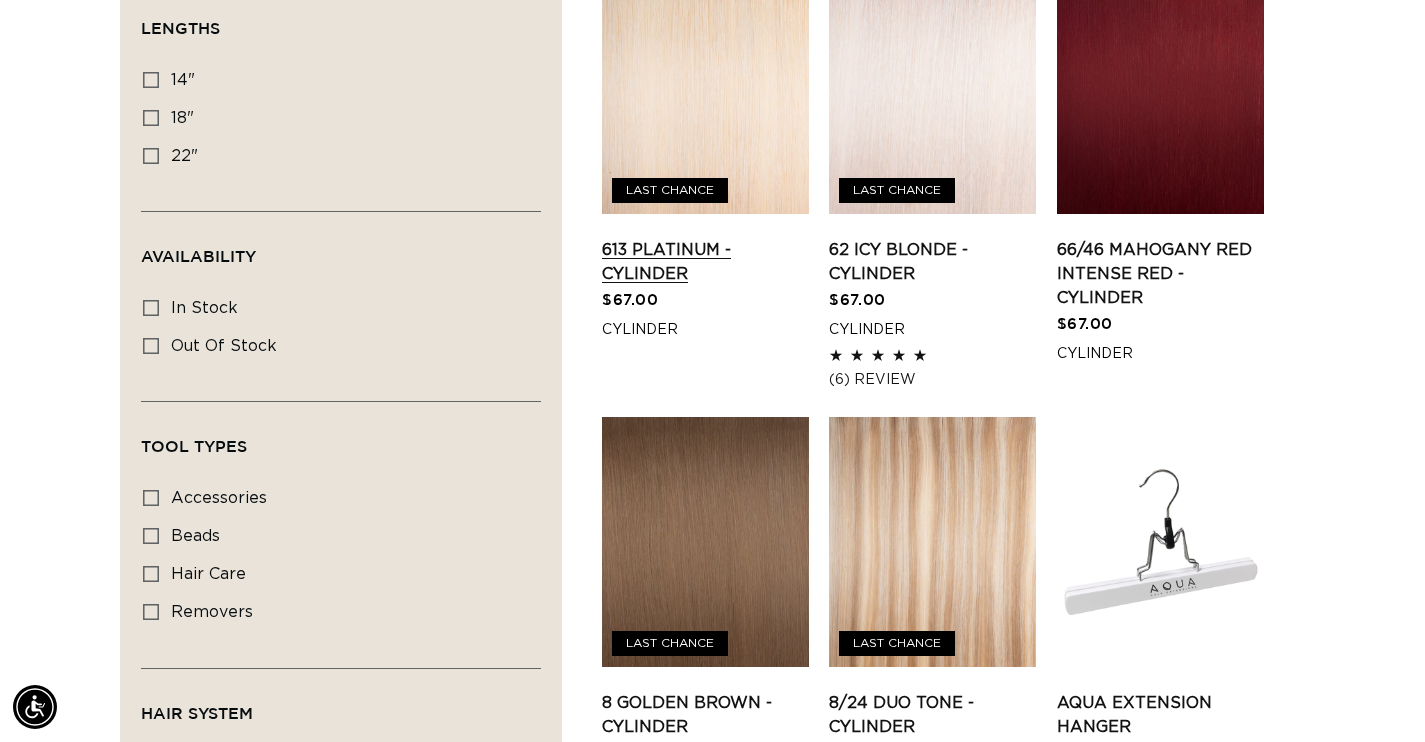 click on "613 Platinum - Cylinder" at bounding box center [705, 262] 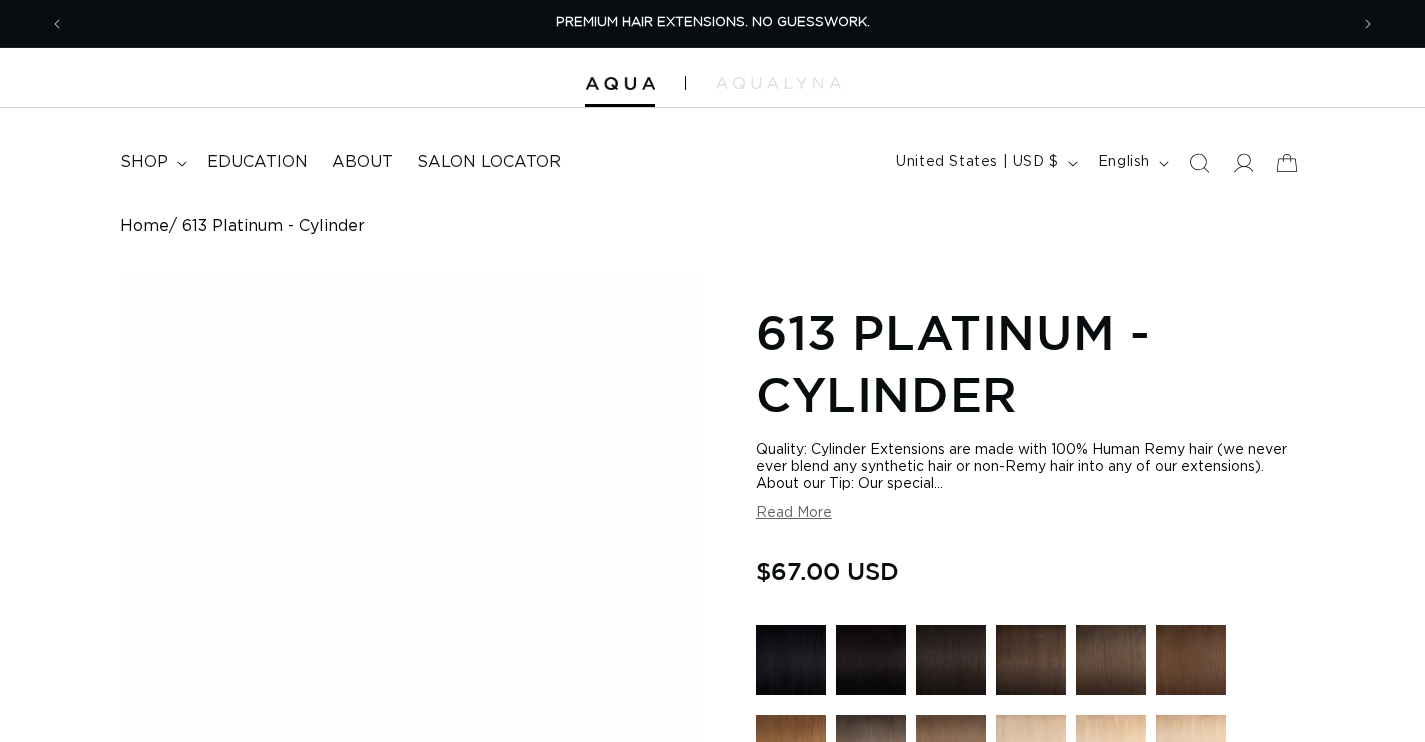 click at bounding box center (411, 928) 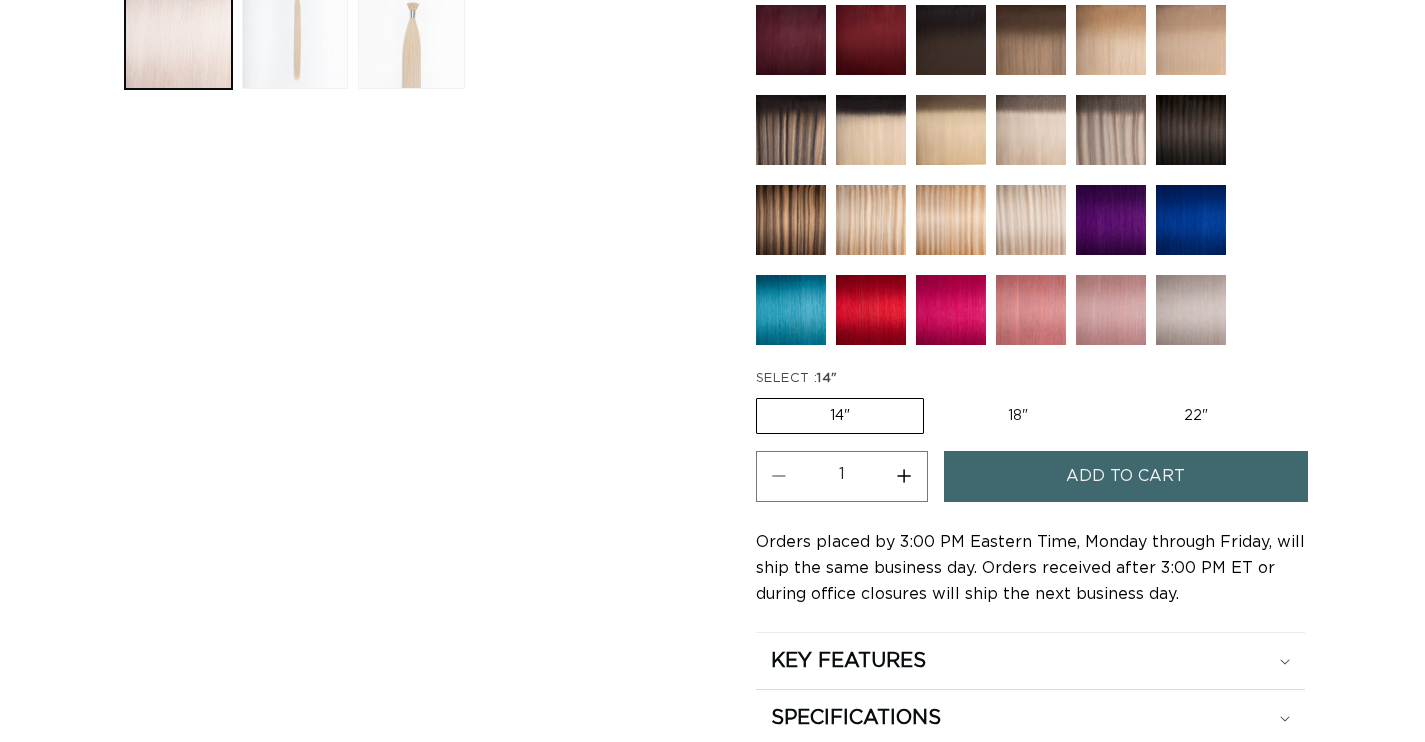 scroll, scrollTop: 618, scrollLeft: 0, axis: vertical 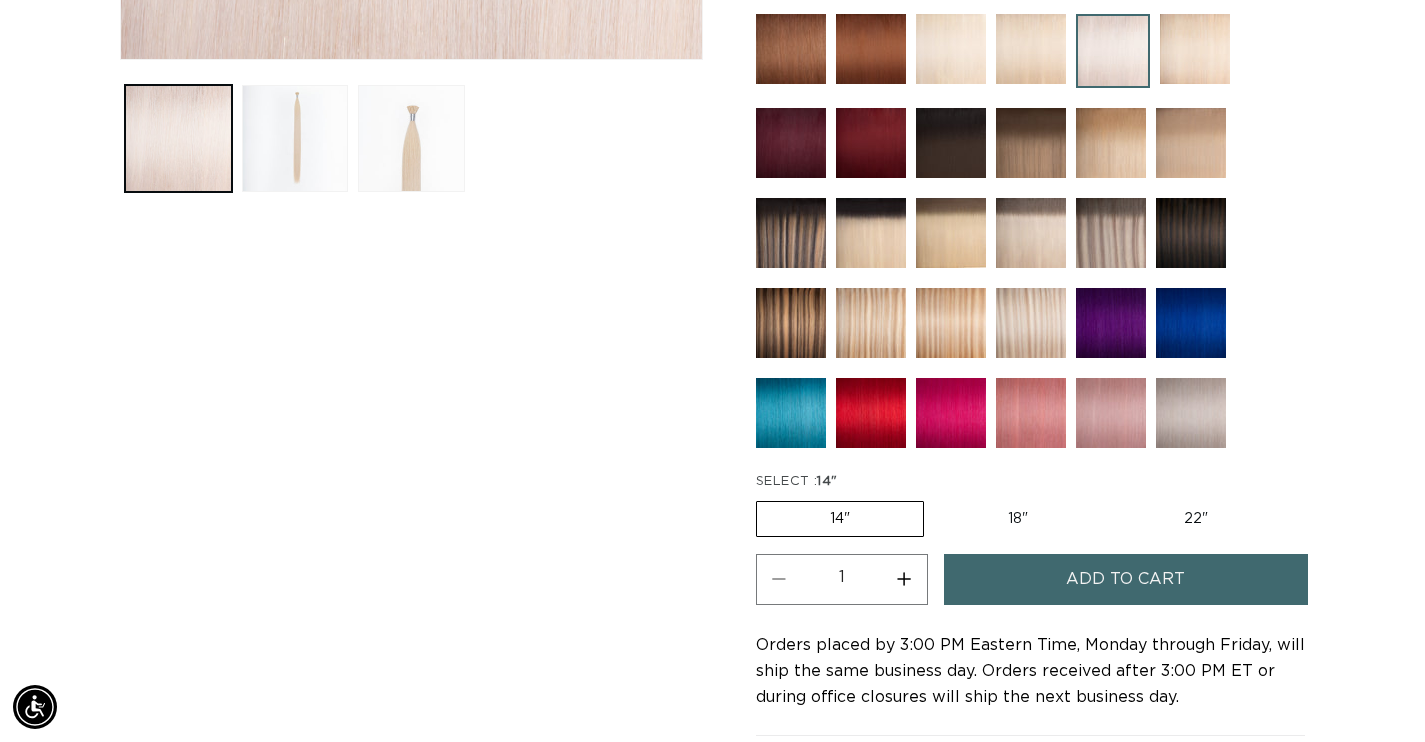 click at bounding box center [1111, 413] 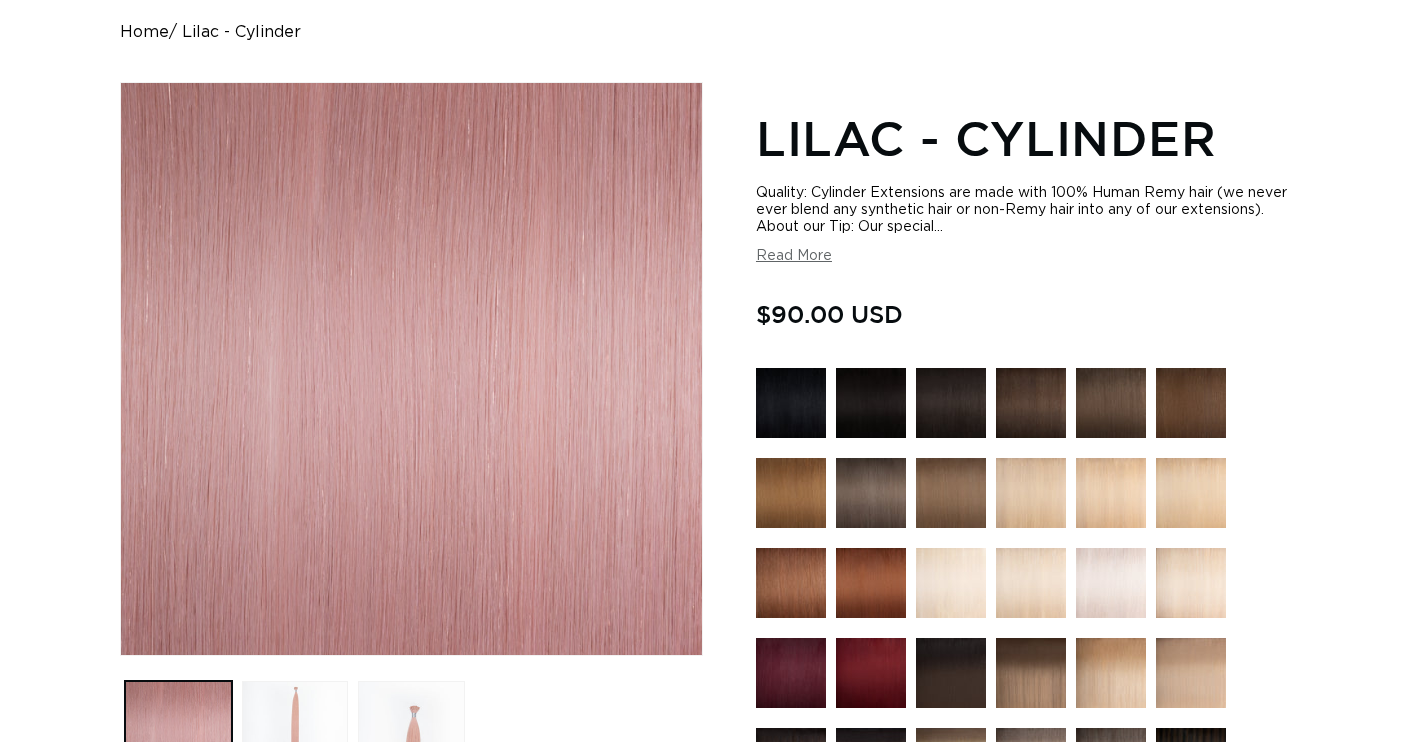 scroll, scrollTop: 215, scrollLeft: 0, axis: vertical 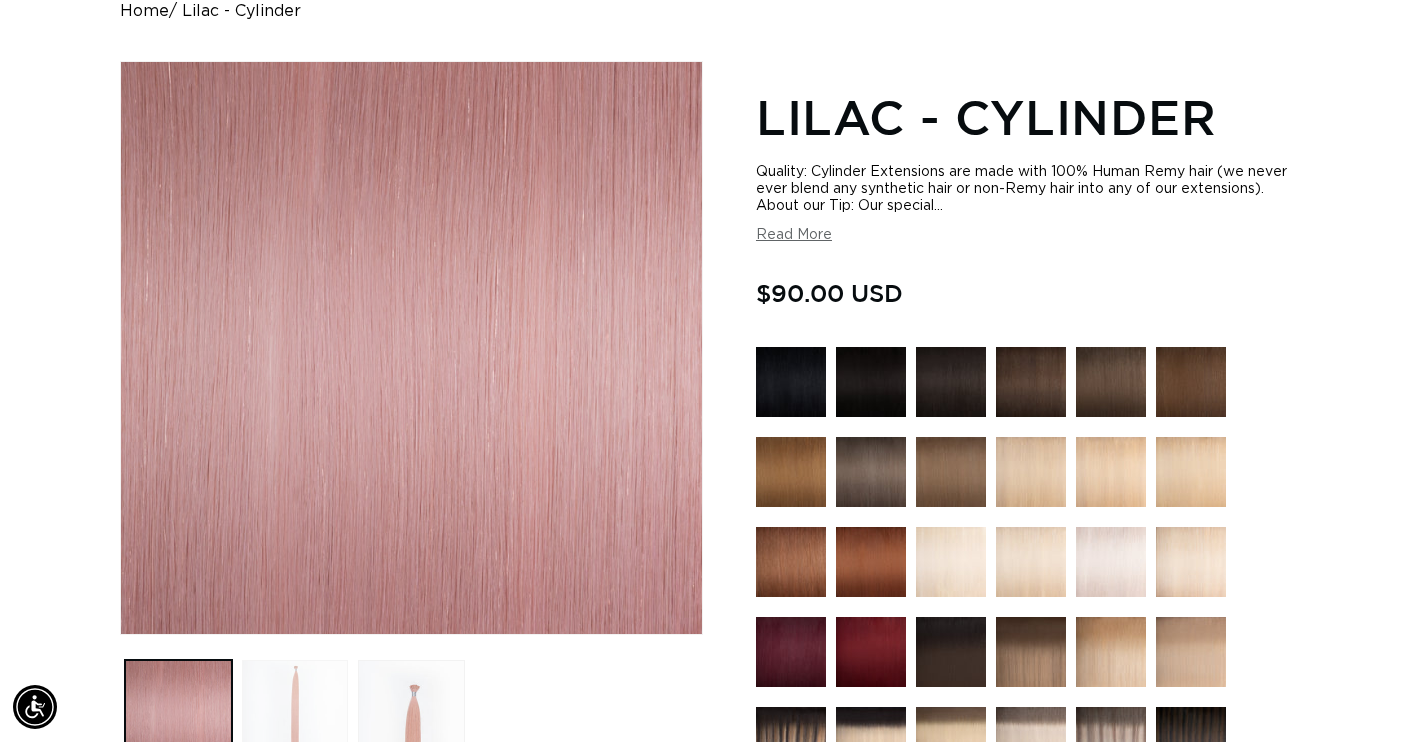 click at bounding box center [295, 713] 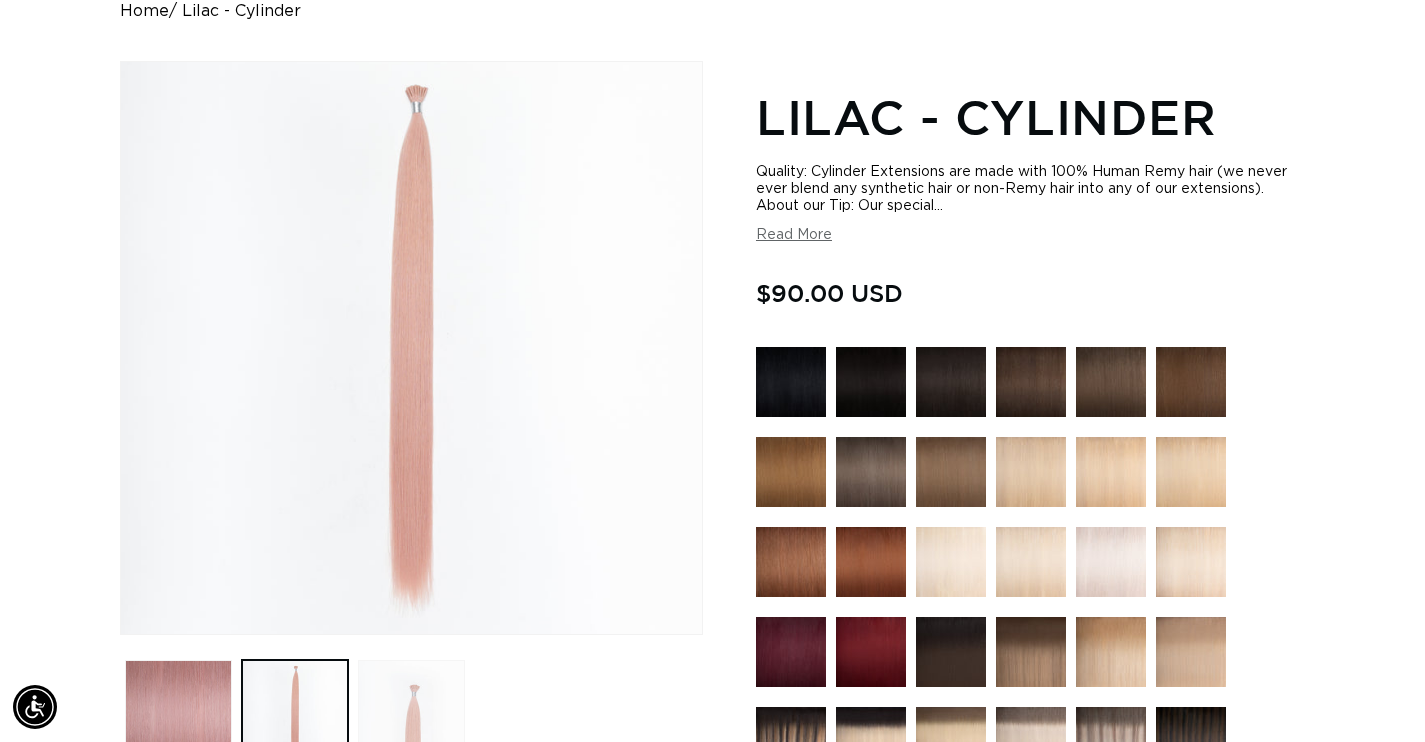 click at bounding box center (411, 713) 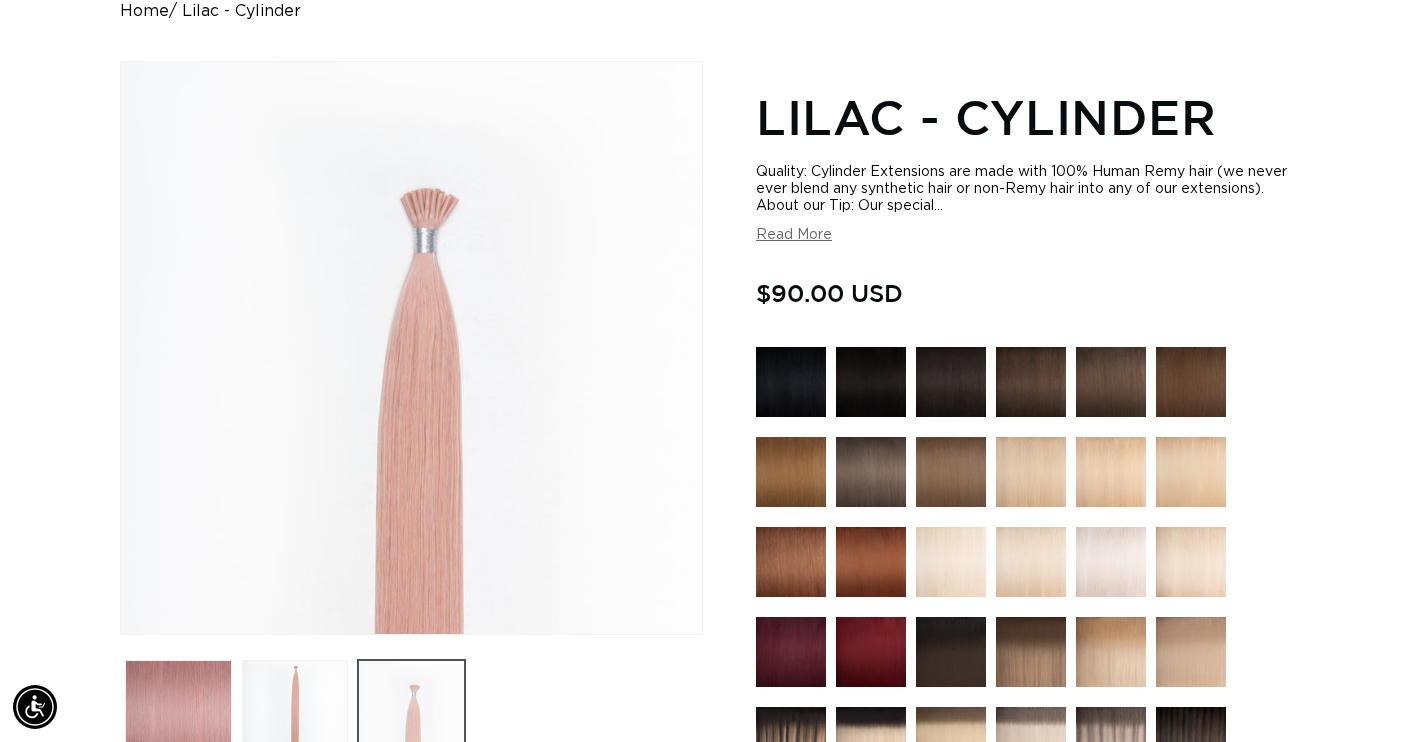 scroll, scrollTop: 0, scrollLeft: 2566, axis: horizontal 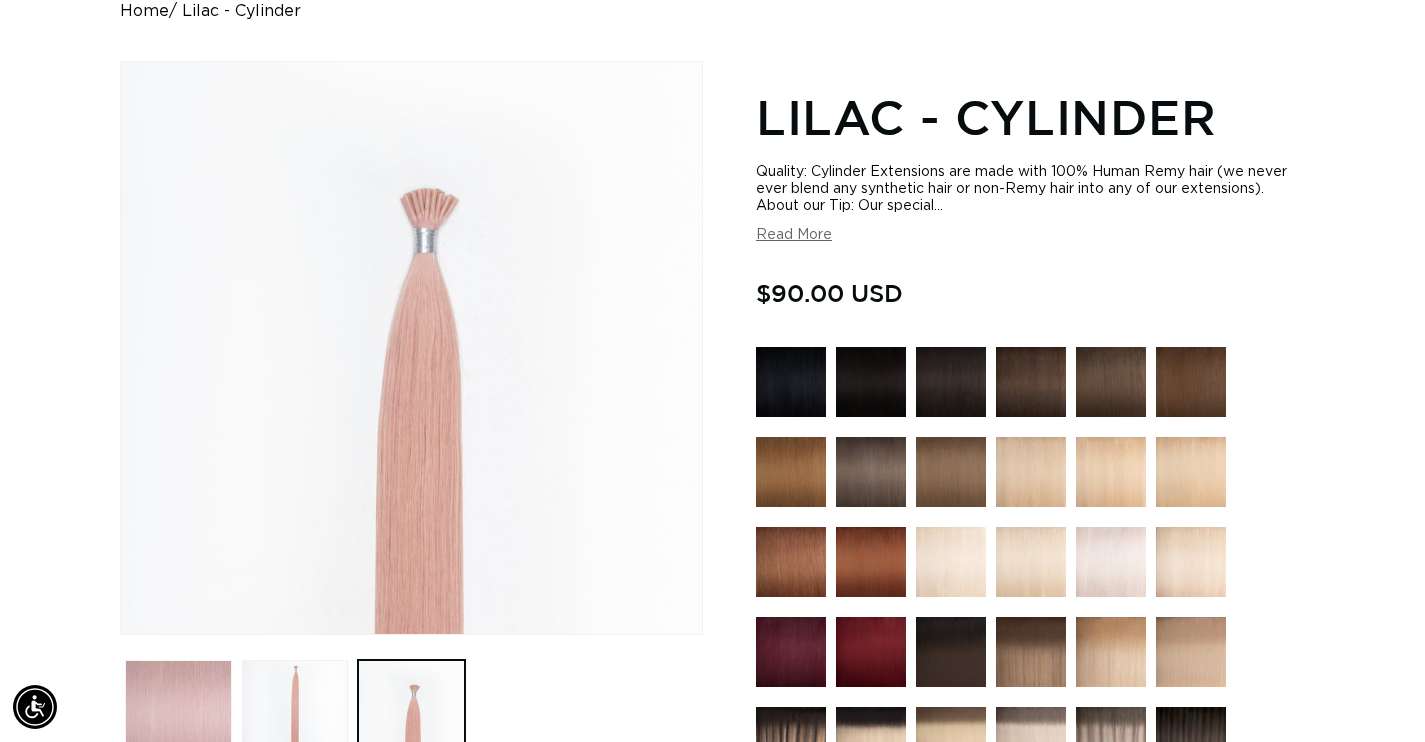 click at bounding box center [178, 713] 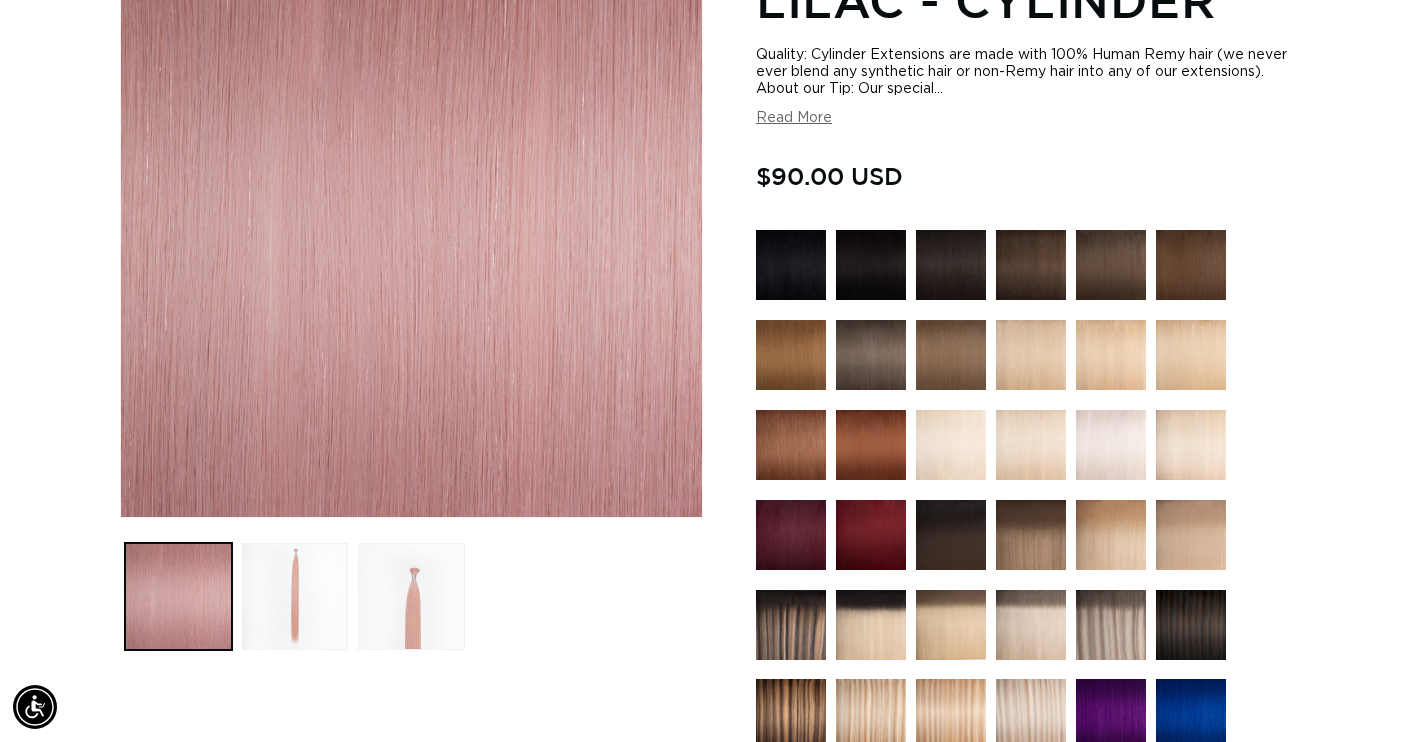 scroll, scrollTop: 660, scrollLeft: 0, axis: vertical 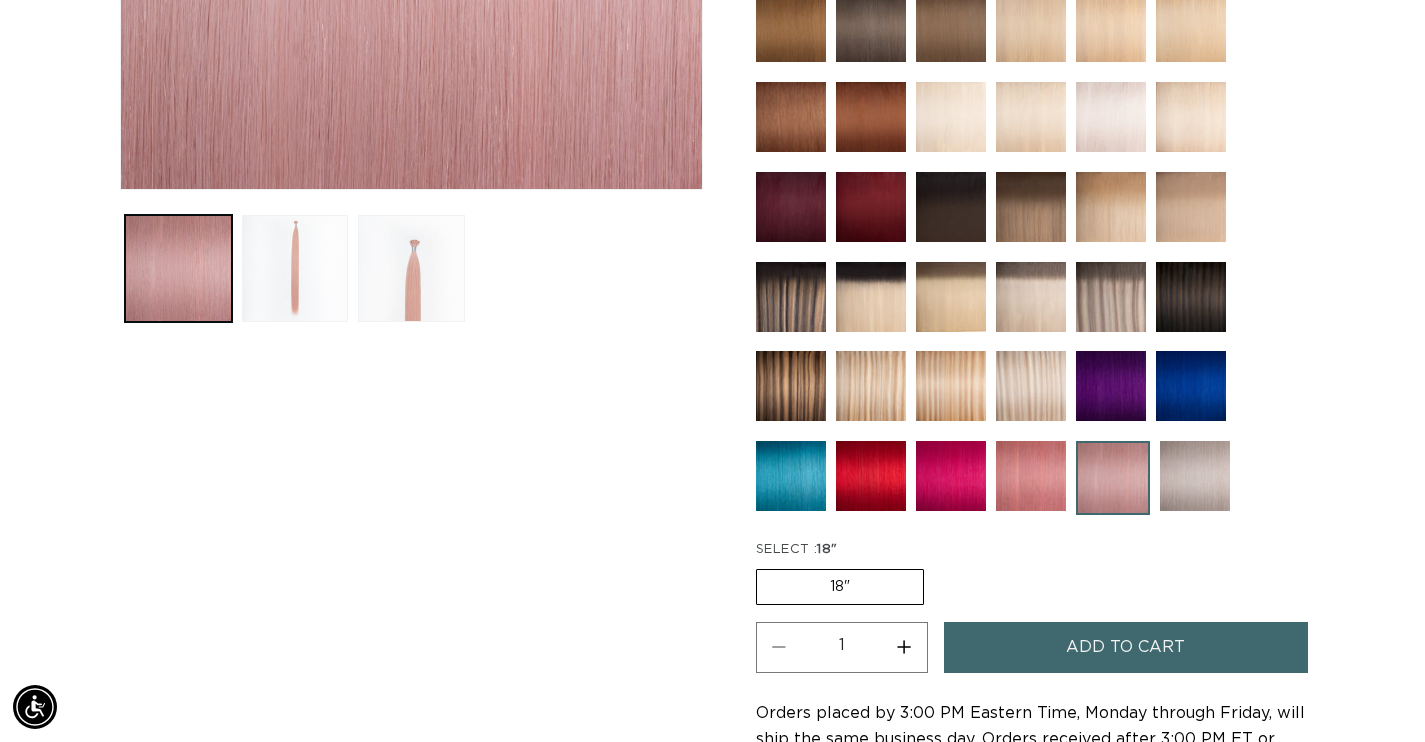 click at bounding box center [1195, 476] 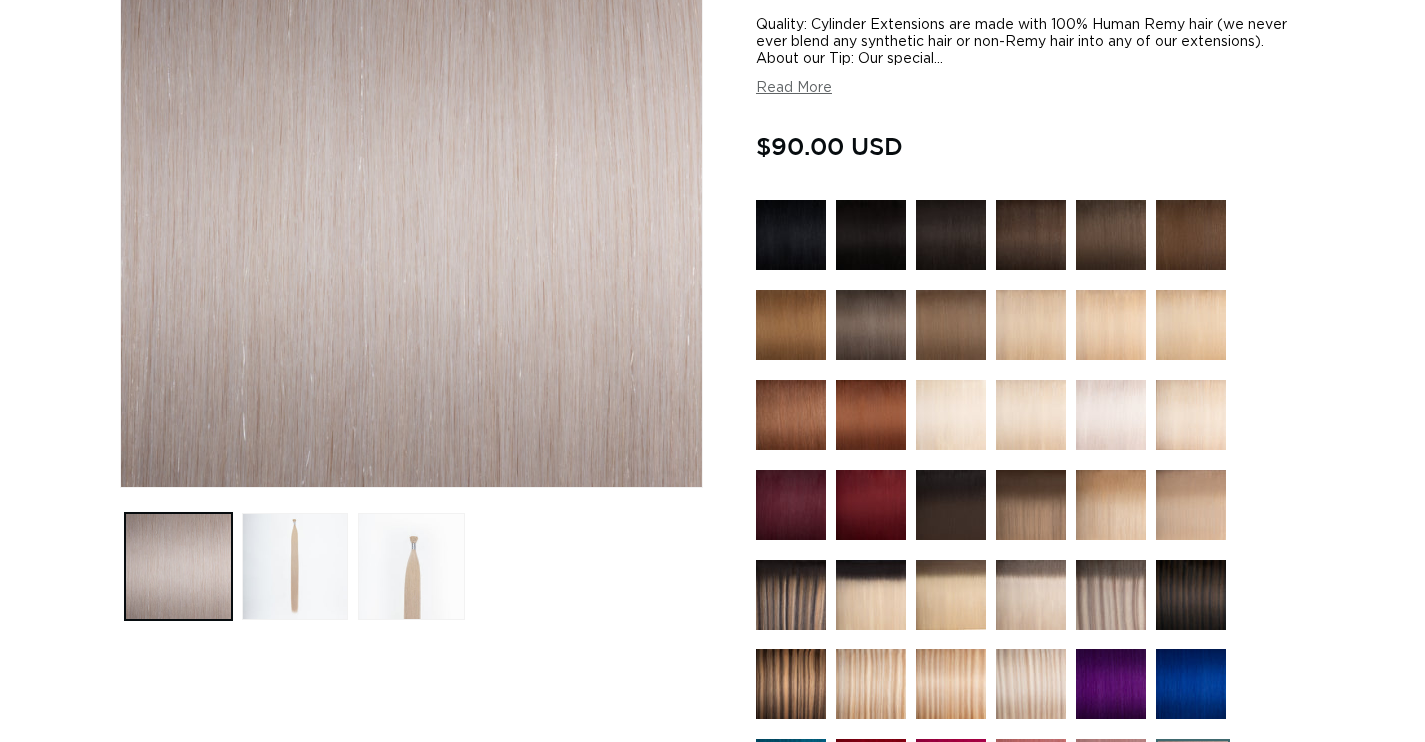 scroll, scrollTop: 0, scrollLeft: 0, axis: both 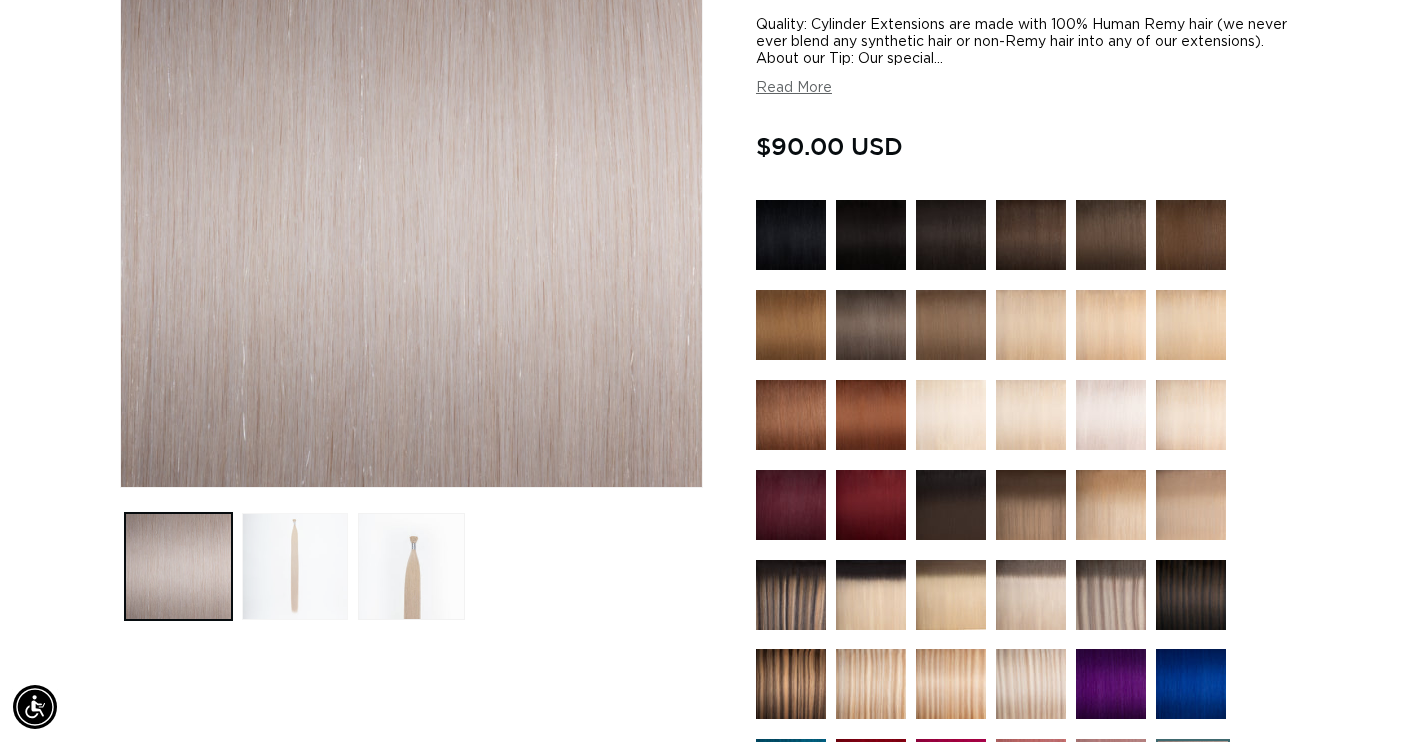 click at bounding box center (295, 566) 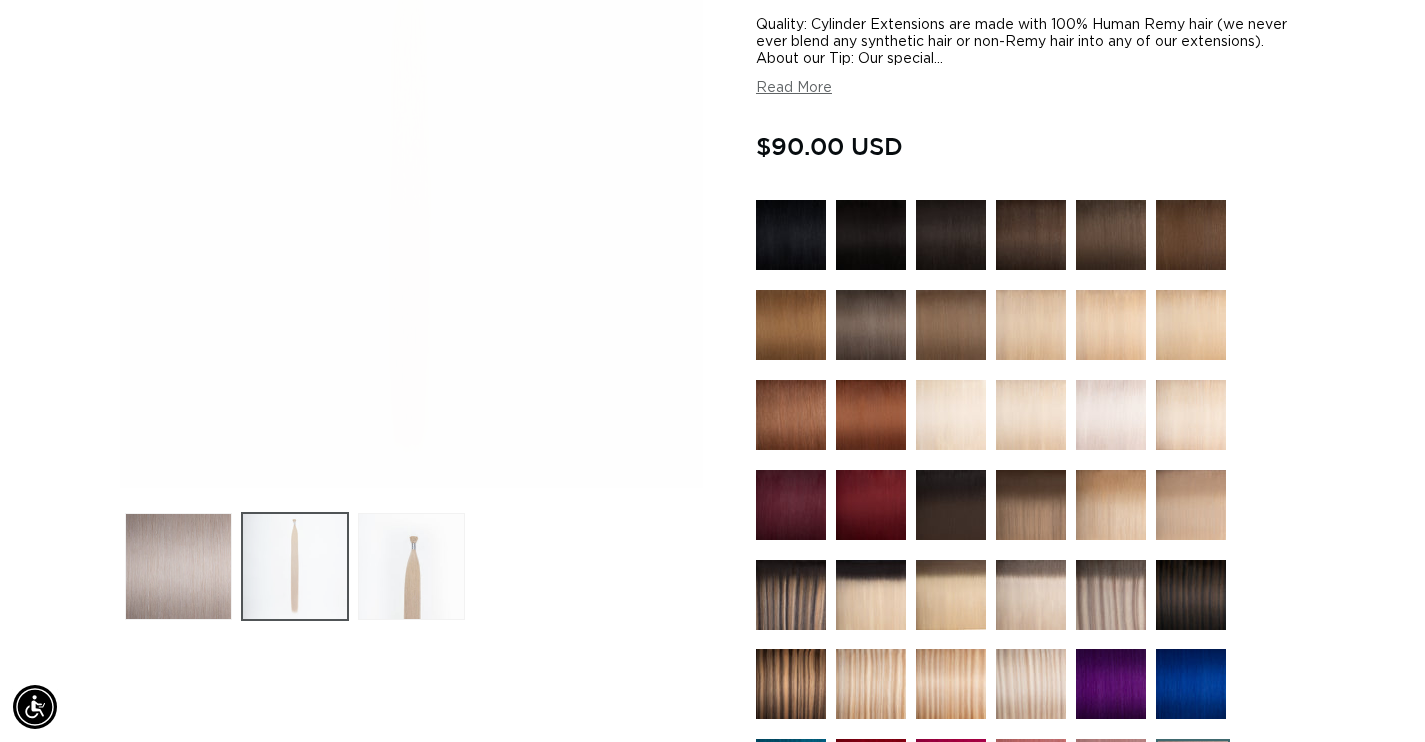 scroll, scrollTop: 274, scrollLeft: 0, axis: vertical 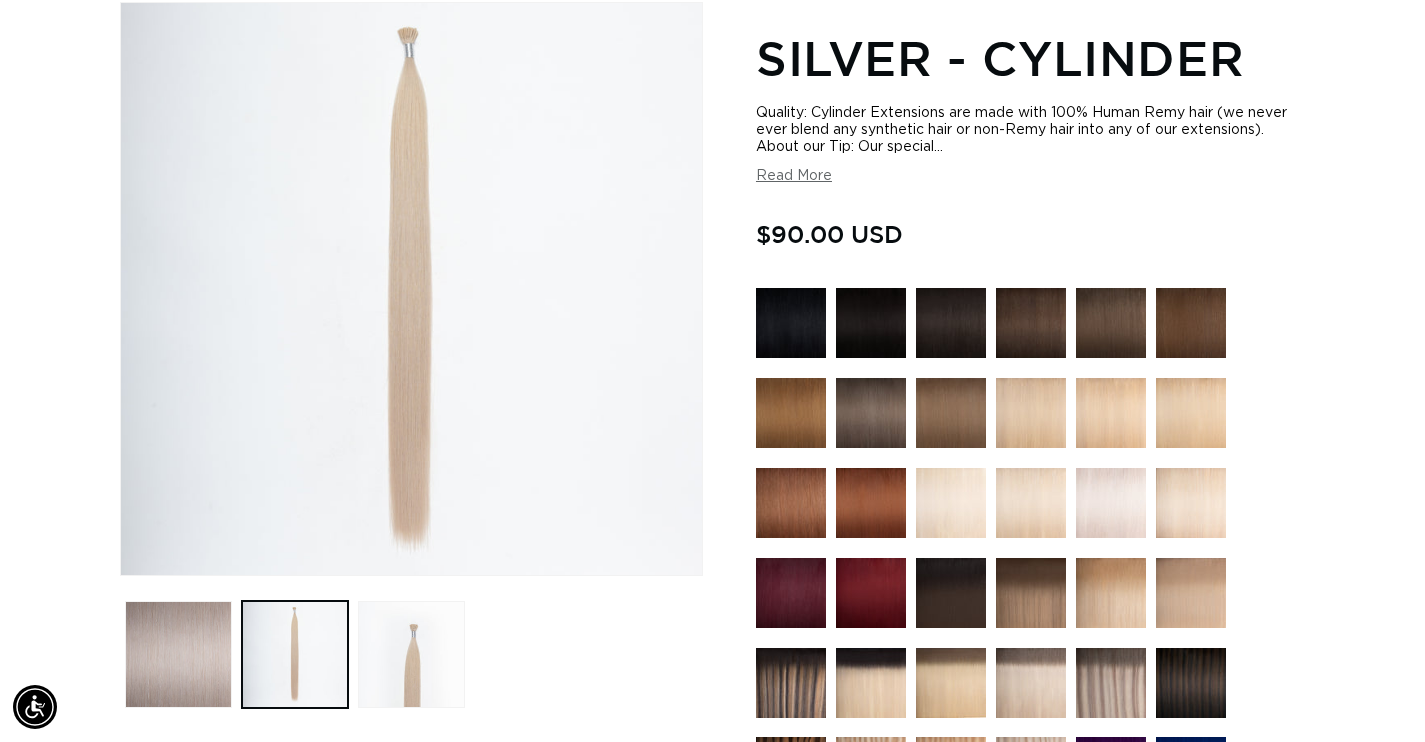 click at bounding box center (1111, 503) 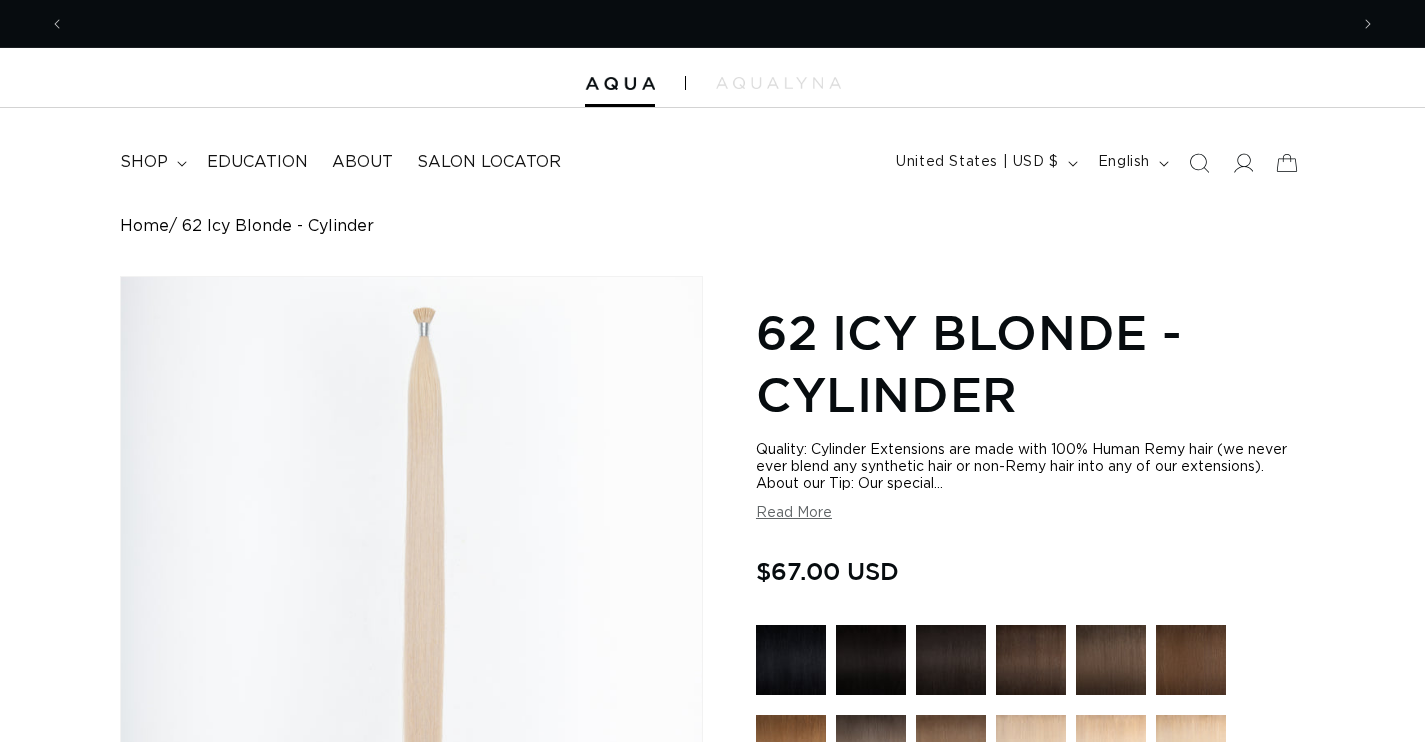 scroll, scrollTop: 274, scrollLeft: 0, axis: vertical 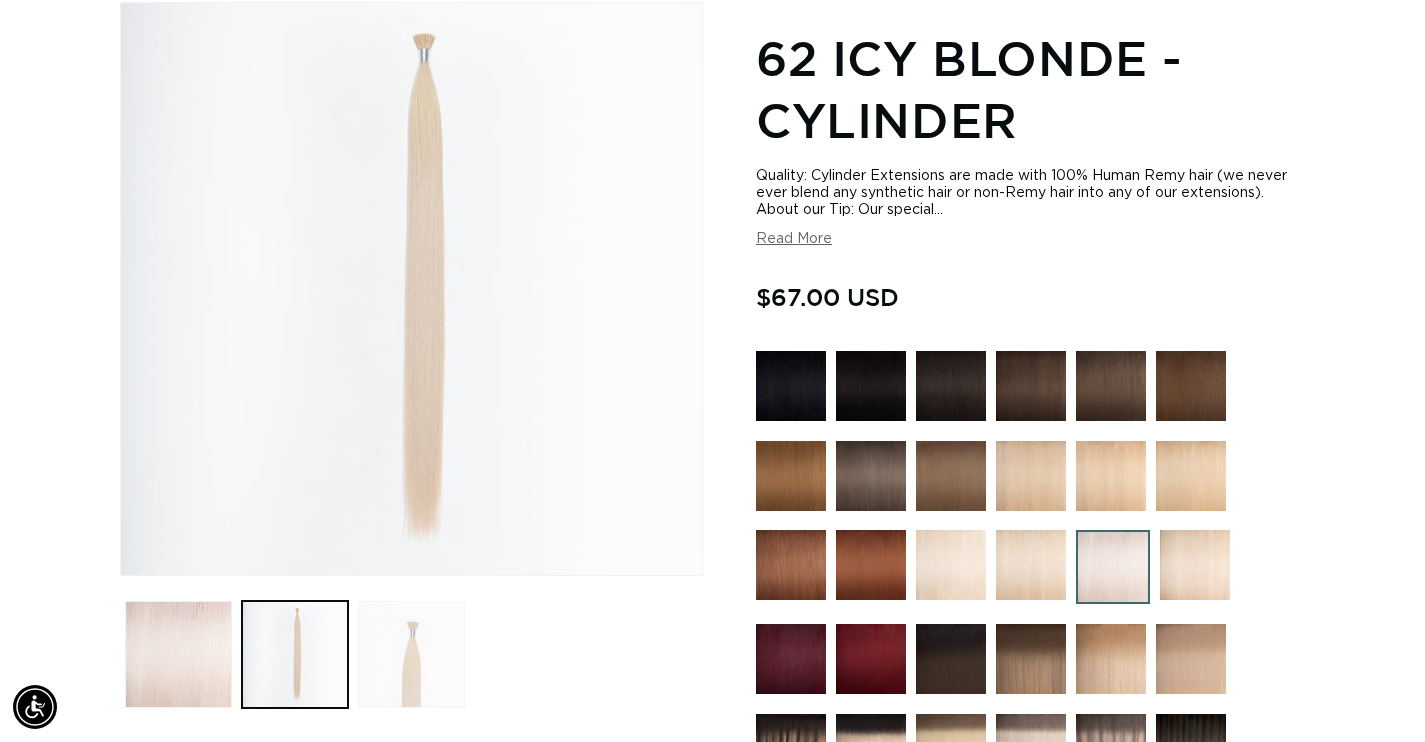 click at bounding box center (411, 654) 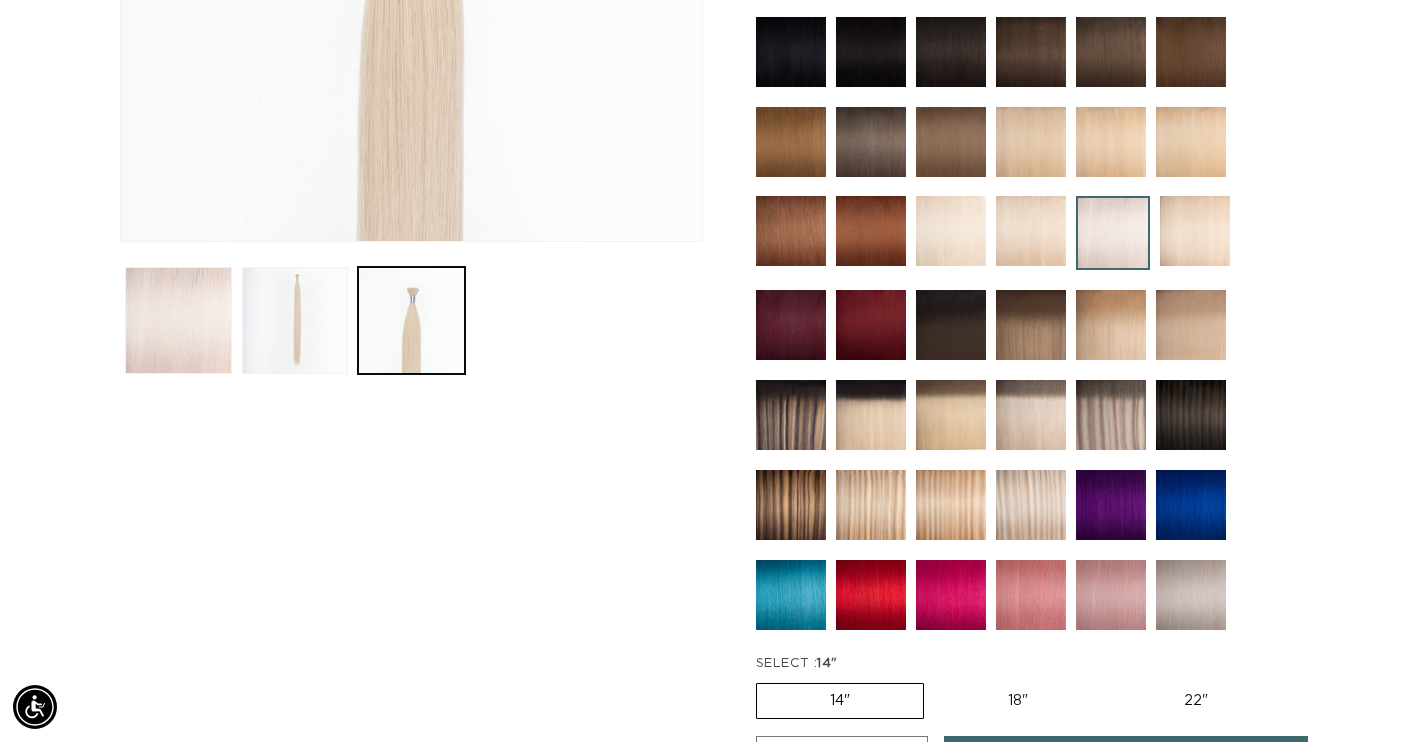 scroll, scrollTop: 837, scrollLeft: 0, axis: vertical 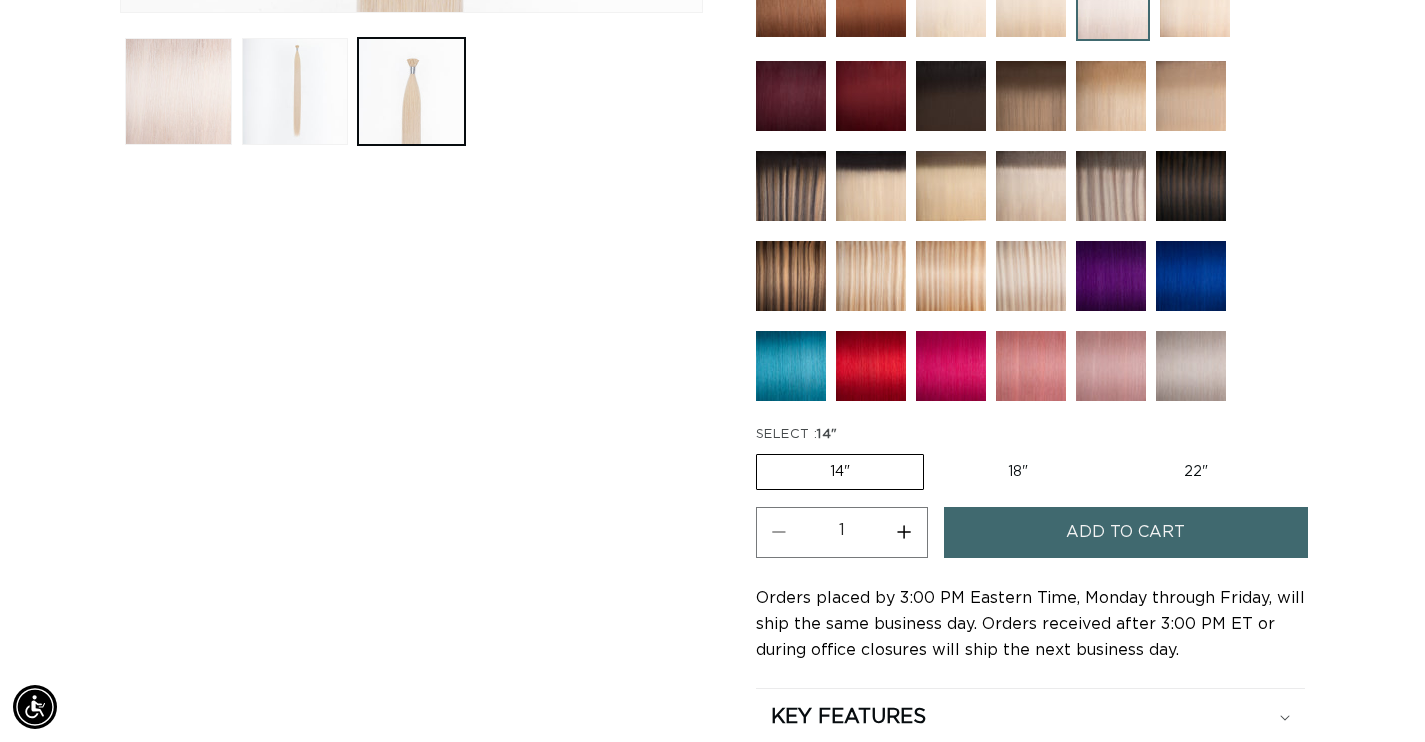 click on "Add to cart" at bounding box center [1125, 532] 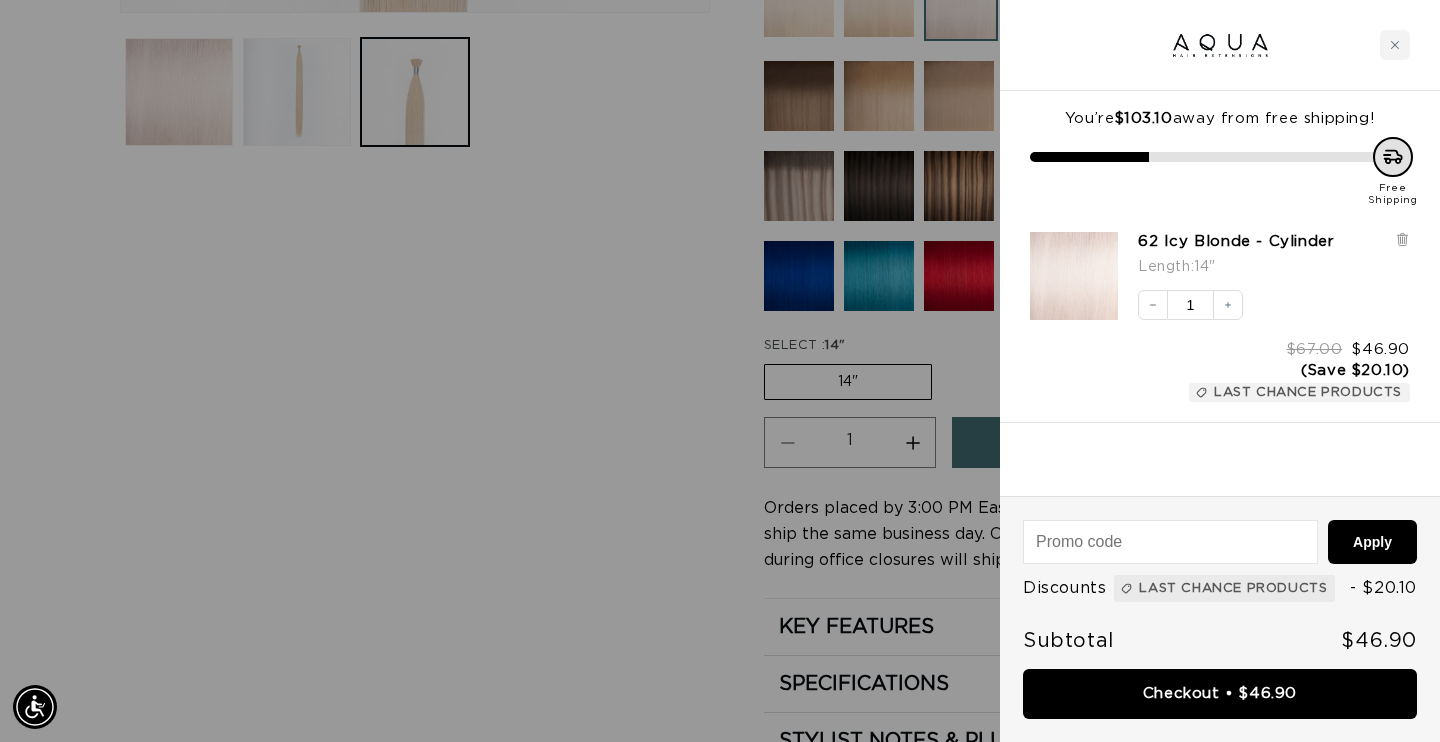 scroll, scrollTop: 0, scrollLeft: 0, axis: both 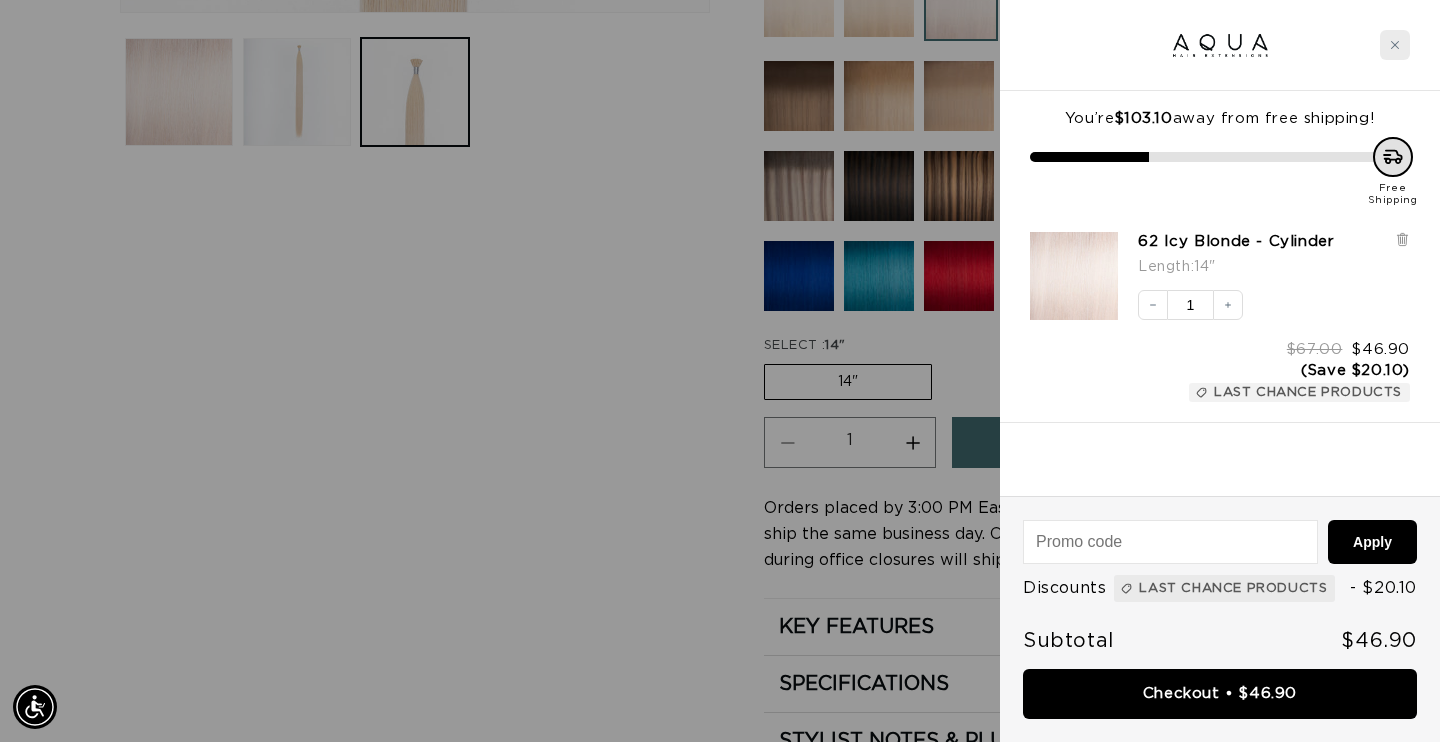 click at bounding box center (1395, 45) 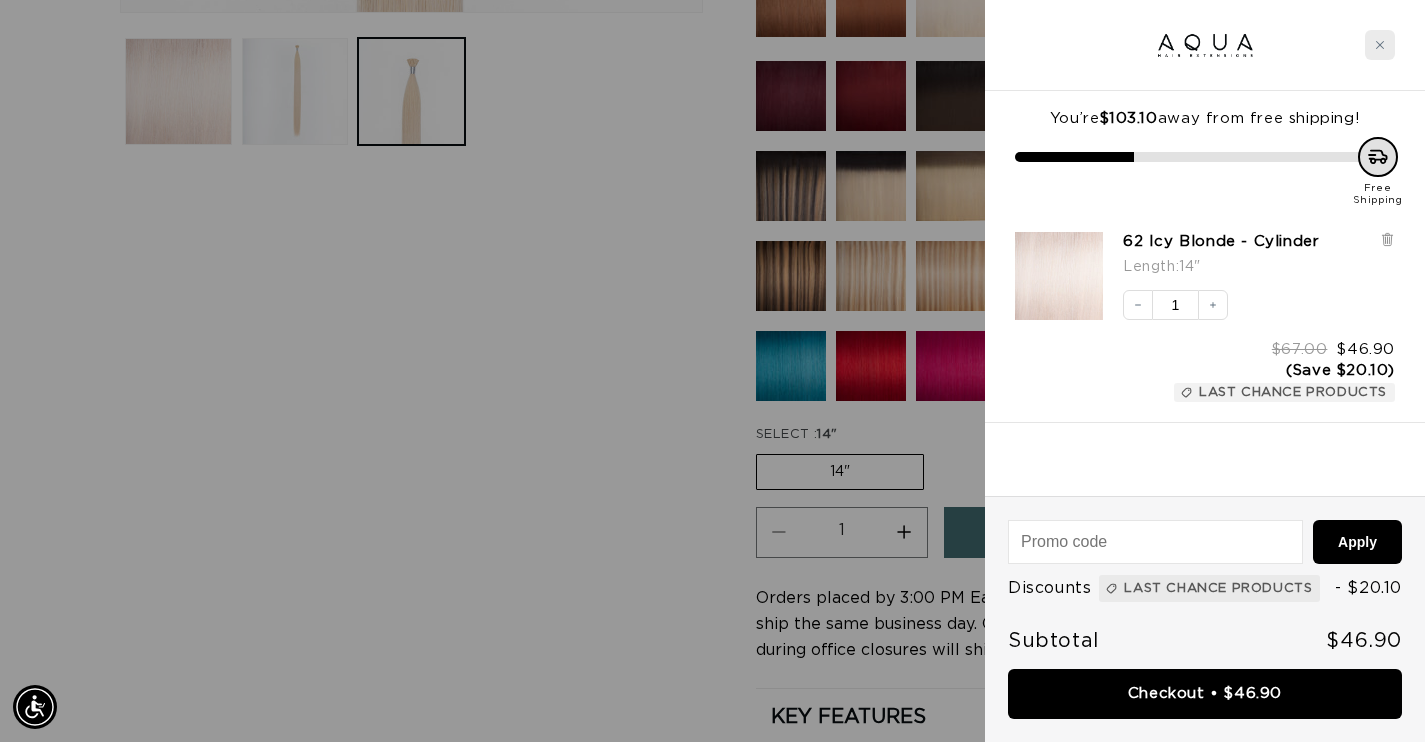 scroll, scrollTop: 0, scrollLeft: 1283, axis: horizontal 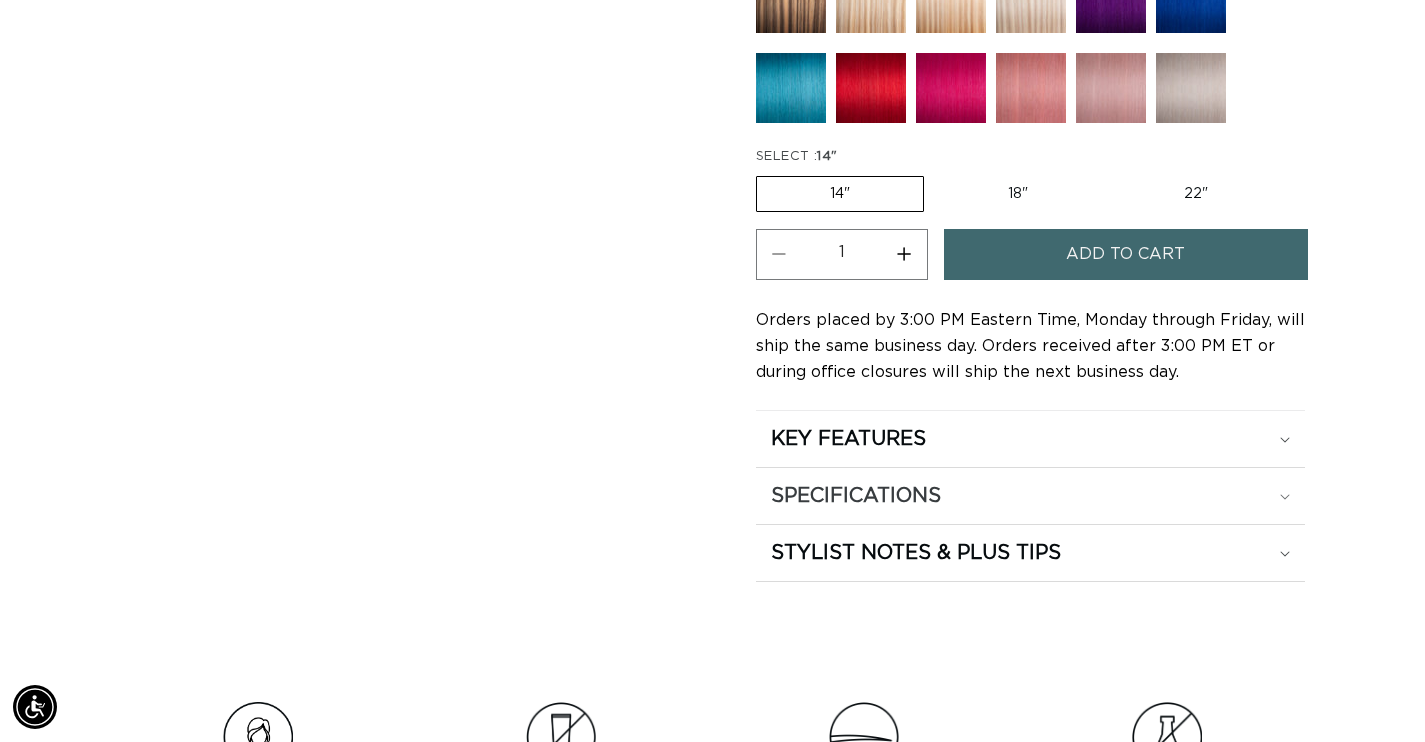 click on "SPECIFICATIONS" at bounding box center [1030, 439] 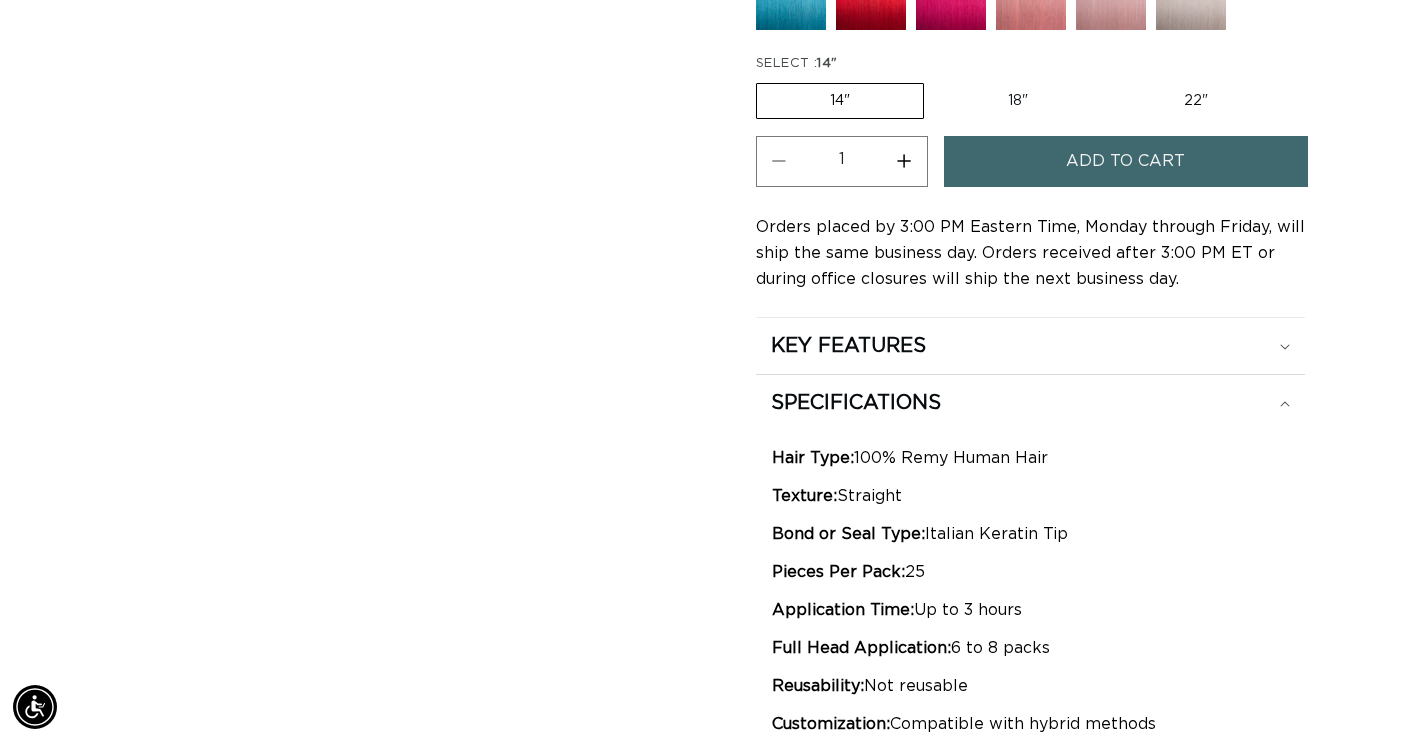 scroll, scrollTop: 1313, scrollLeft: 0, axis: vertical 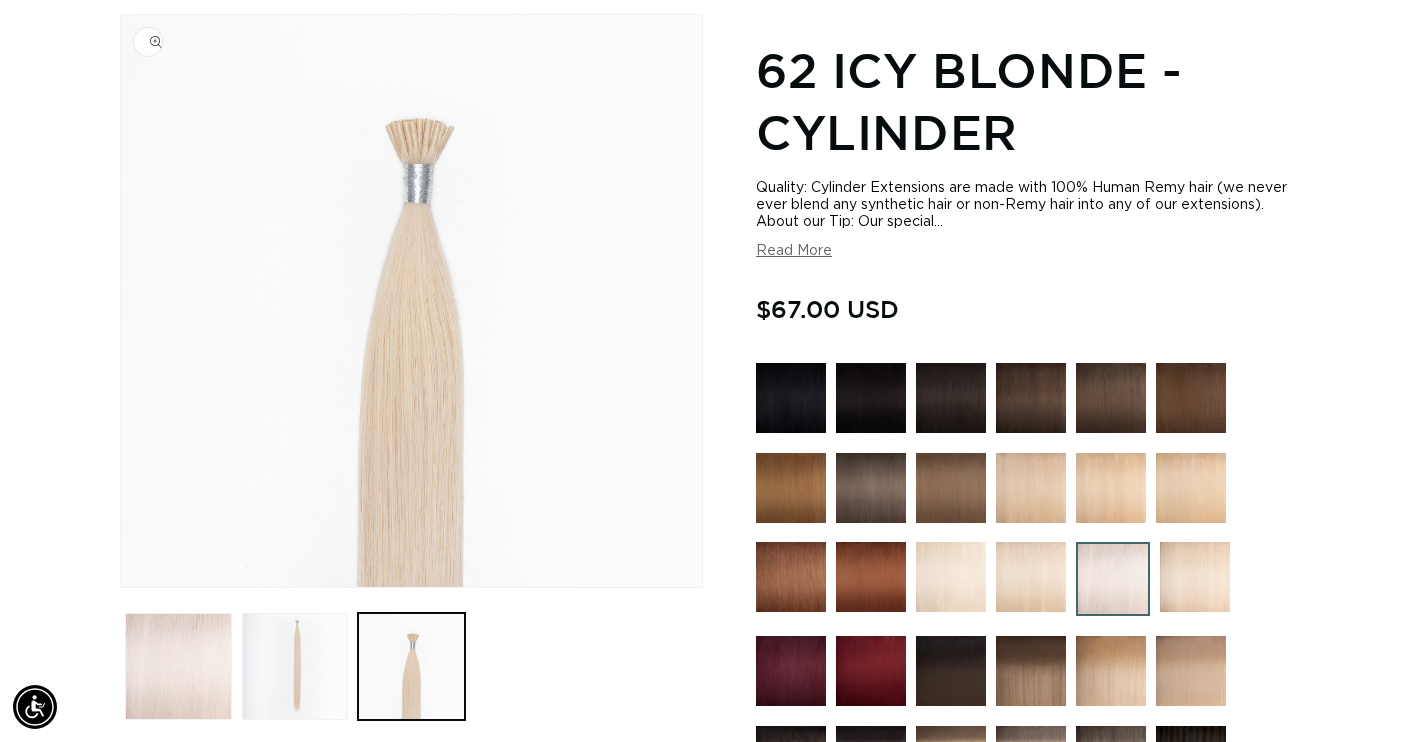 click at bounding box center [411, 301] 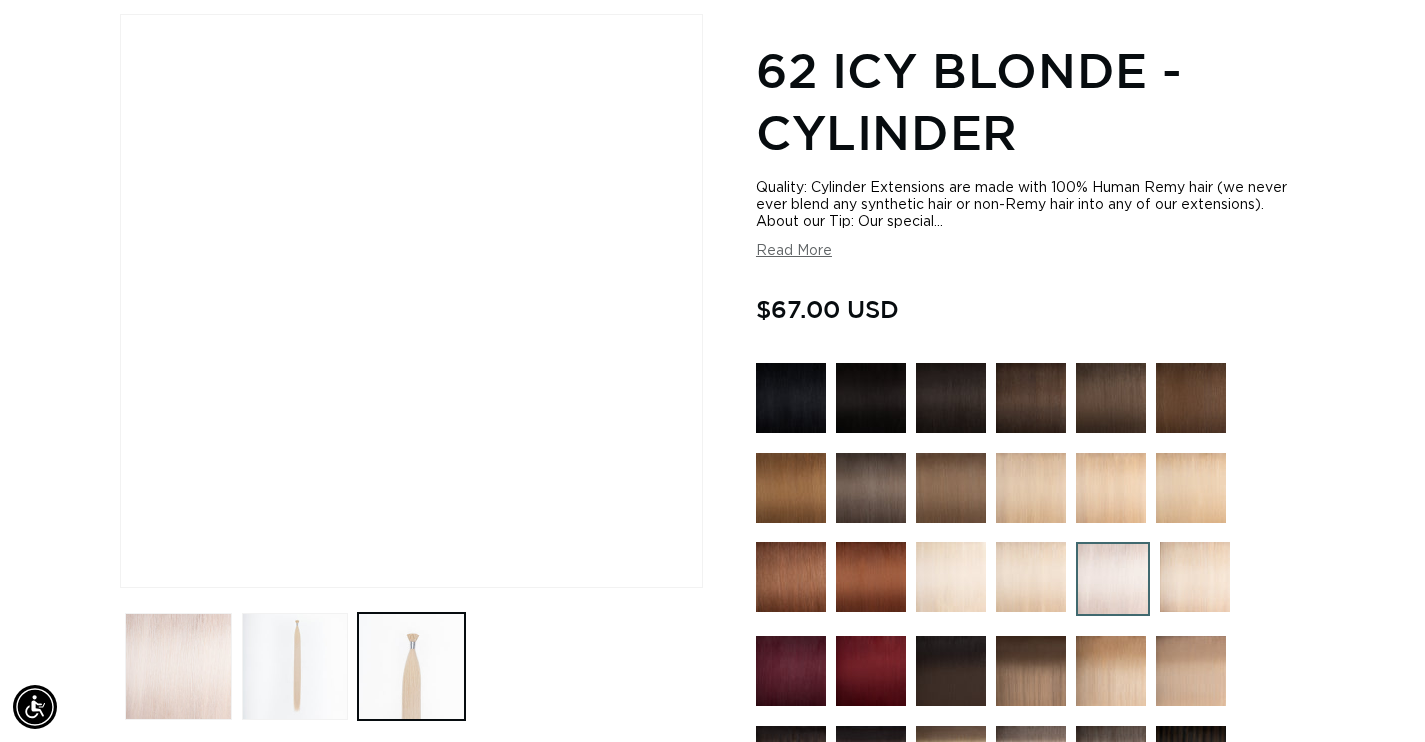 scroll, scrollTop: 0, scrollLeft: 2566, axis: horizontal 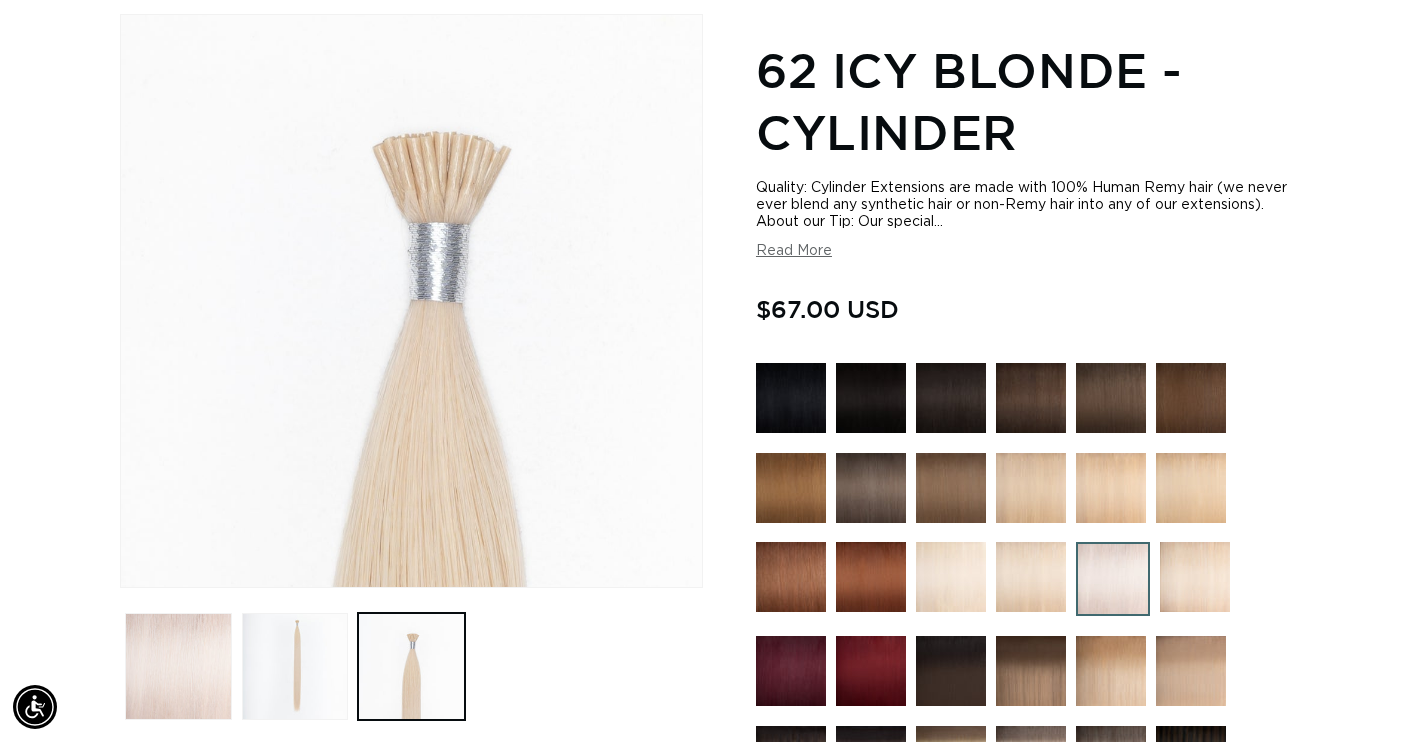 click at bounding box center (411, 301) 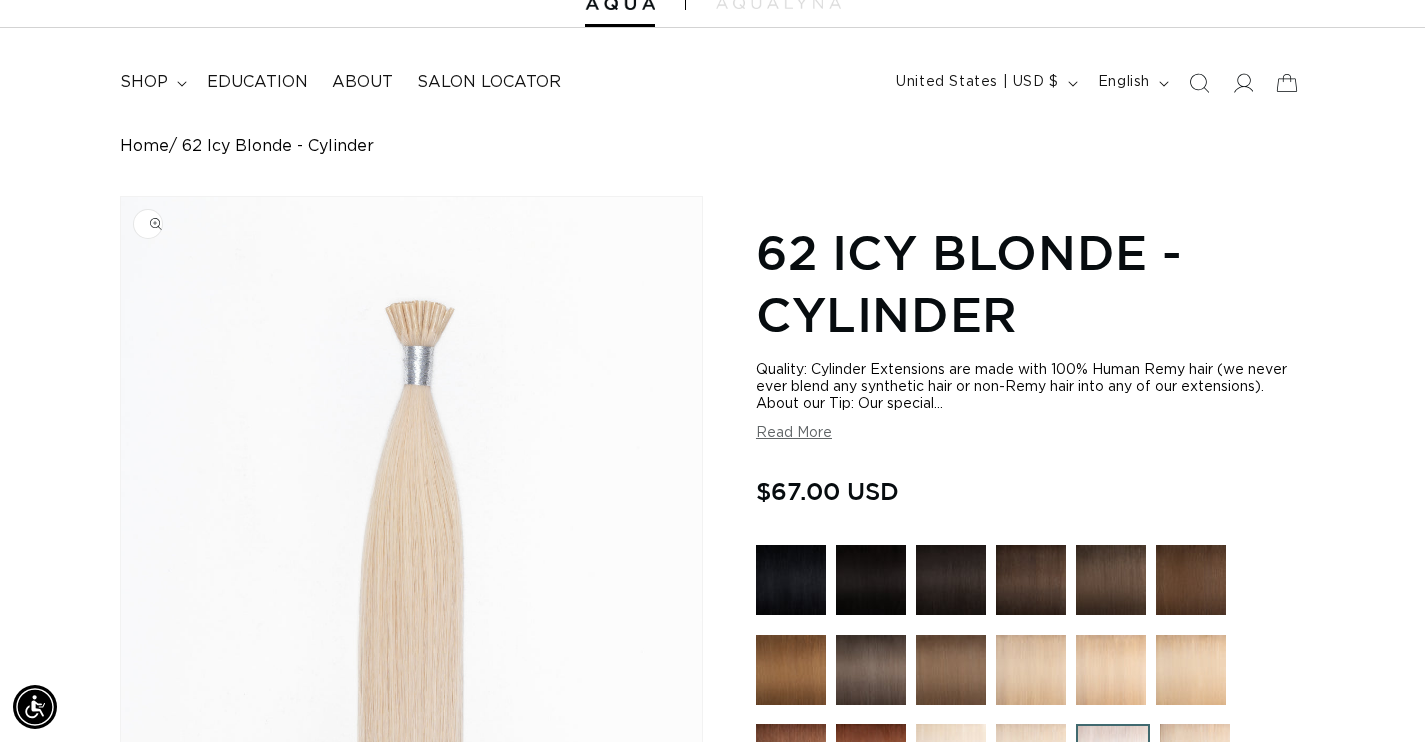 scroll 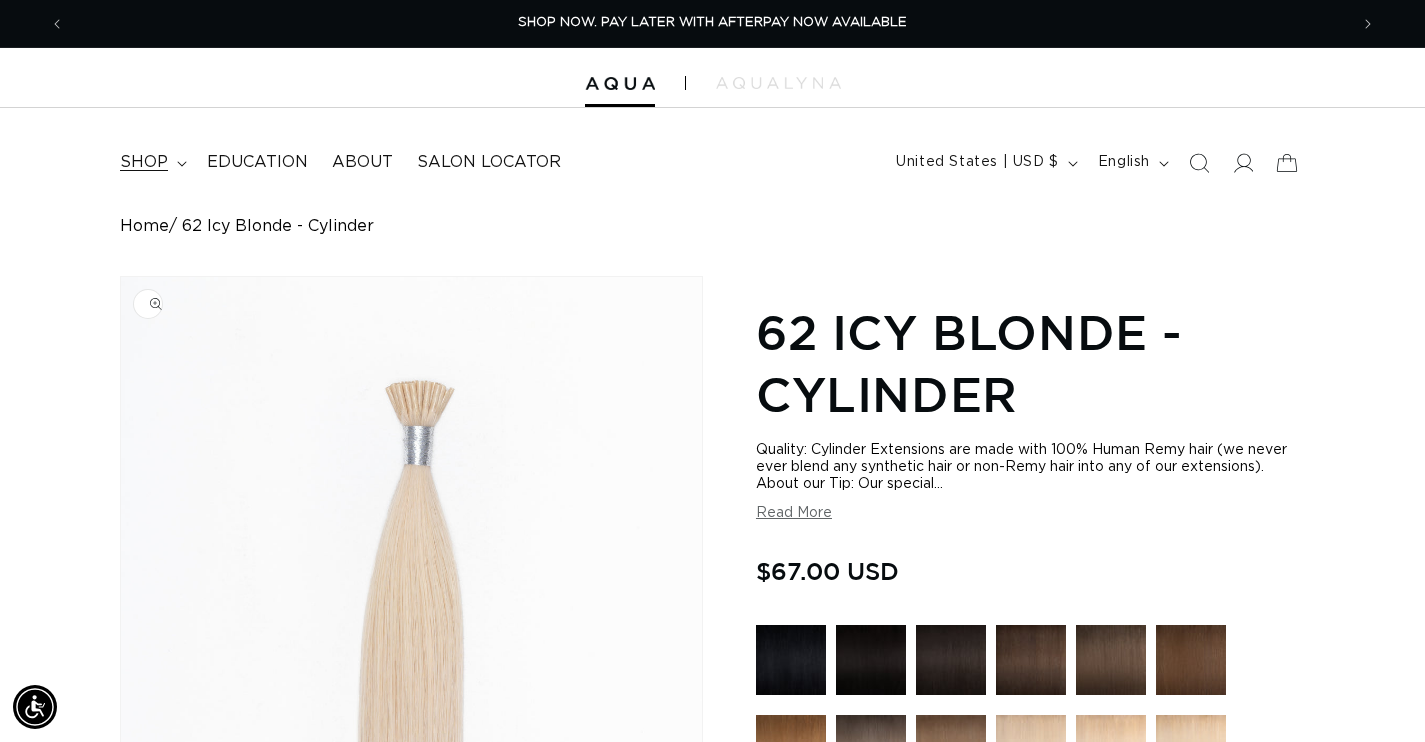 click on "shop" at bounding box center (144, 162) 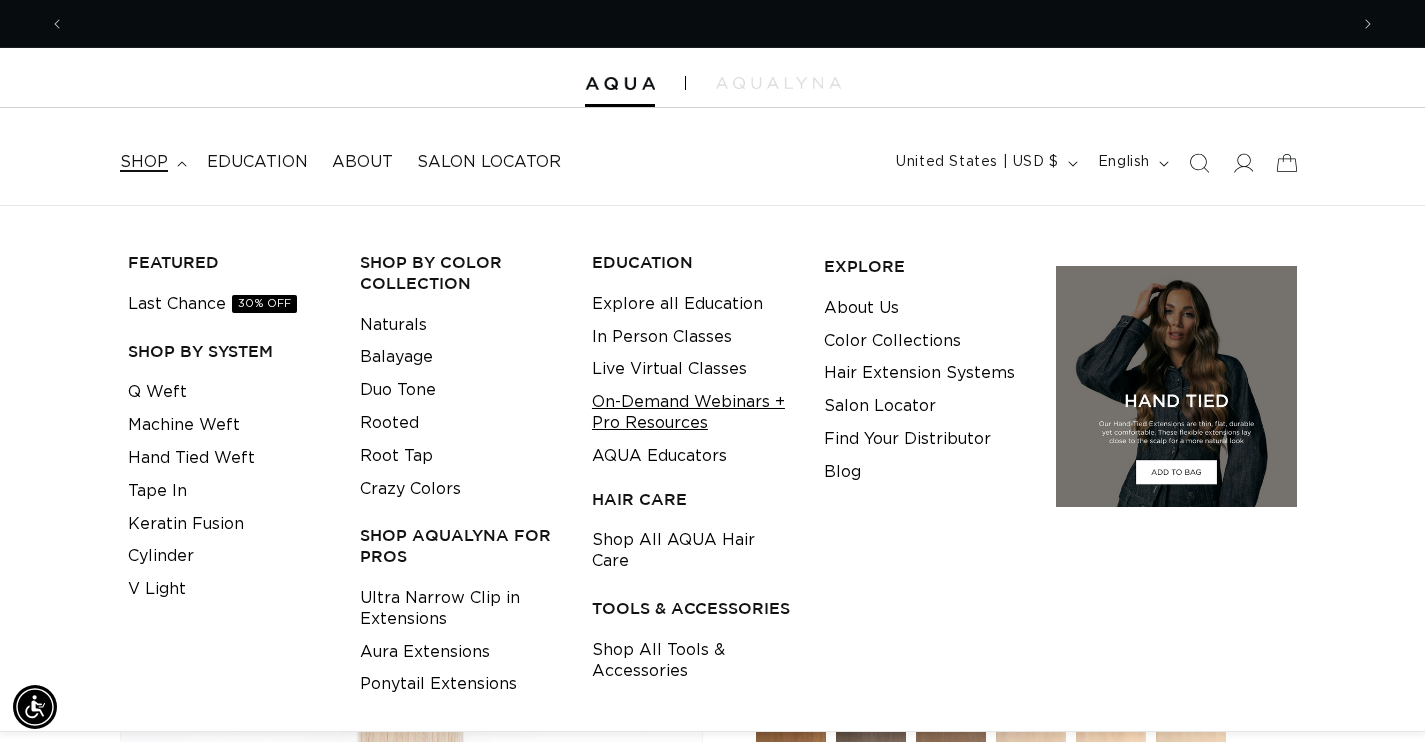 click on "On-Demand Webinars + Pro Resources" at bounding box center (692, 413) 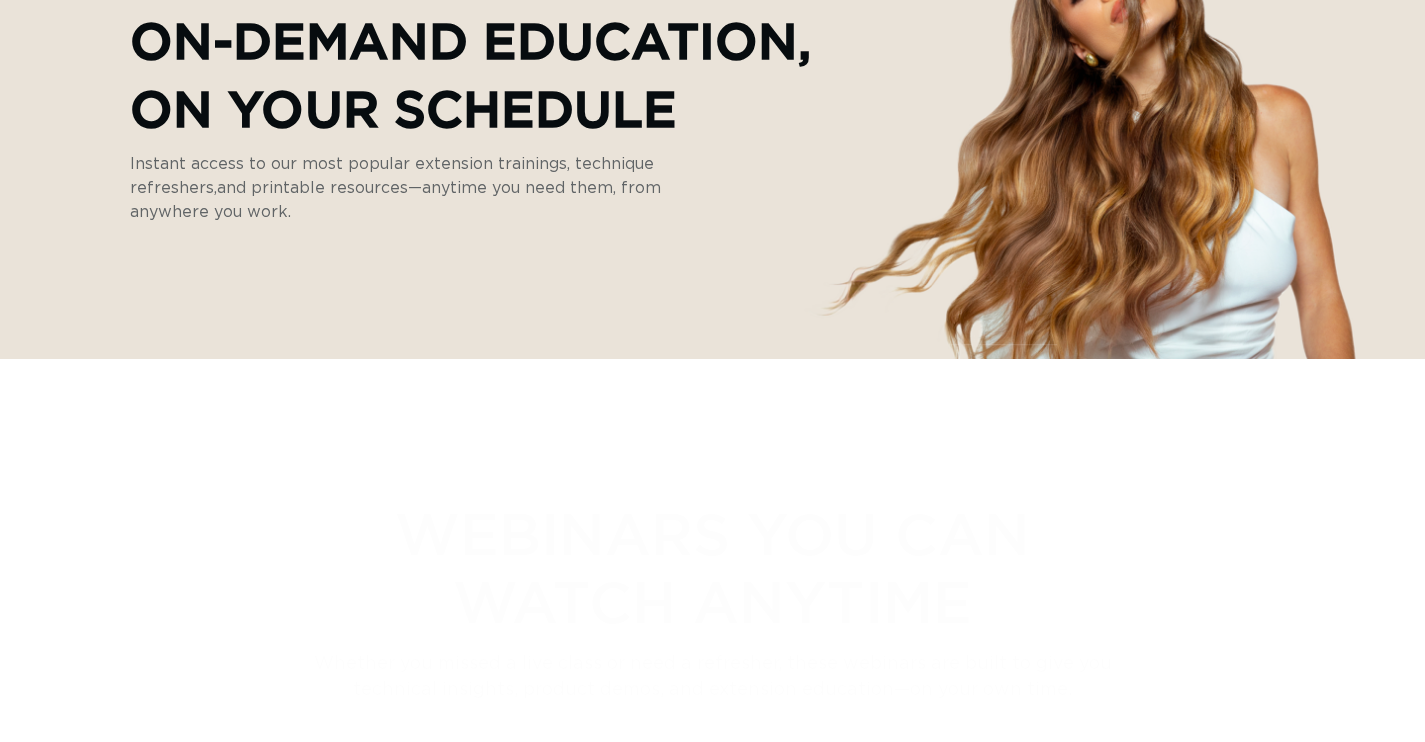 scroll, scrollTop: 630, scrollLeft: 0, axis: vertical 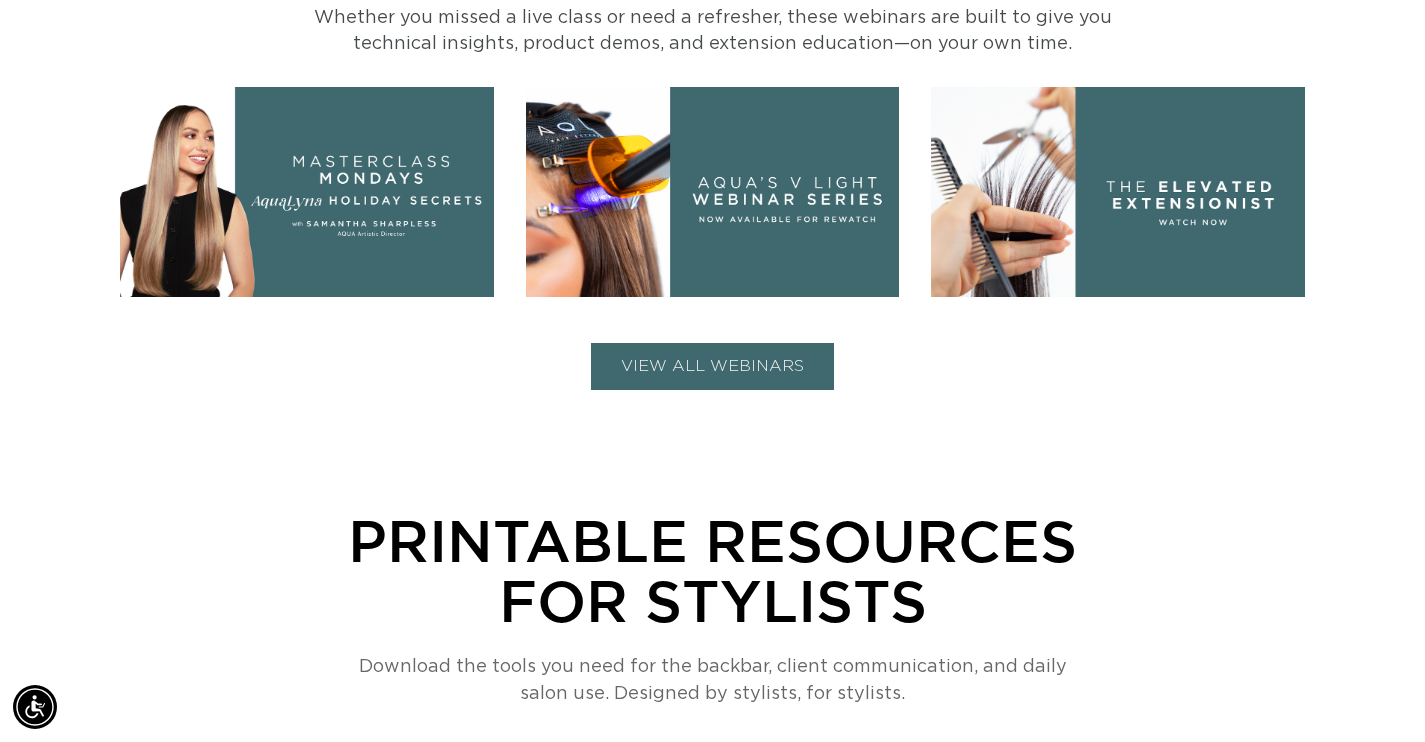 click on "VIEW ALL WEBINARS" at bounding box center [712, 366] 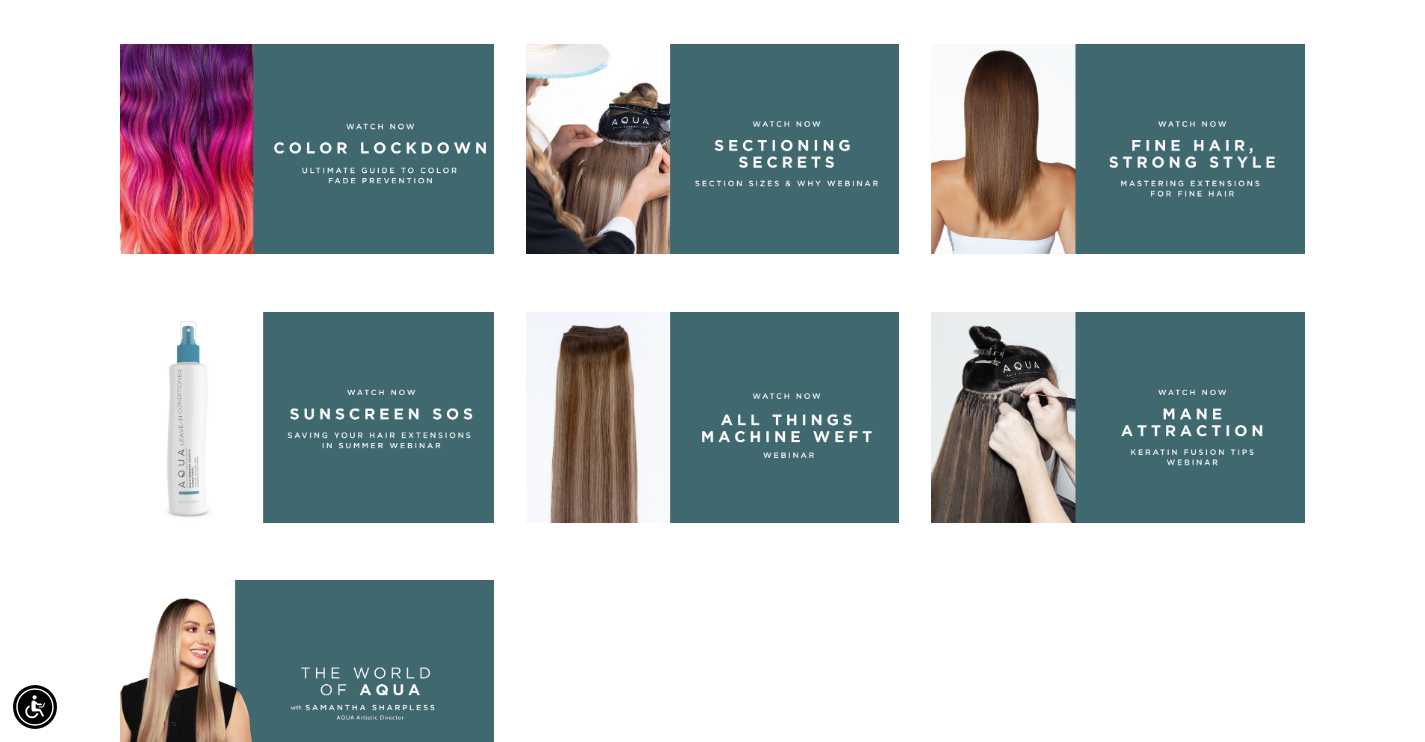scroll, scrollTop: 1357, scrollLeft: 0, axis: vertical 